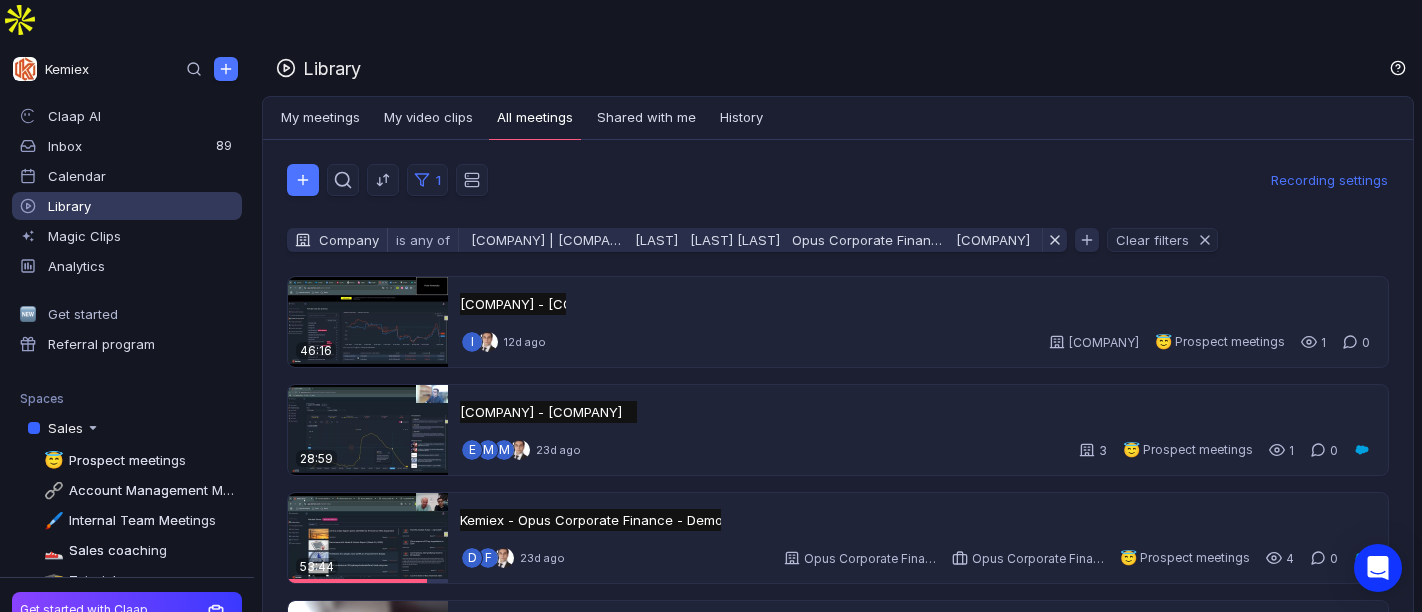 scroll, scrollTop: 0, scrollLeft: 0, axis: both 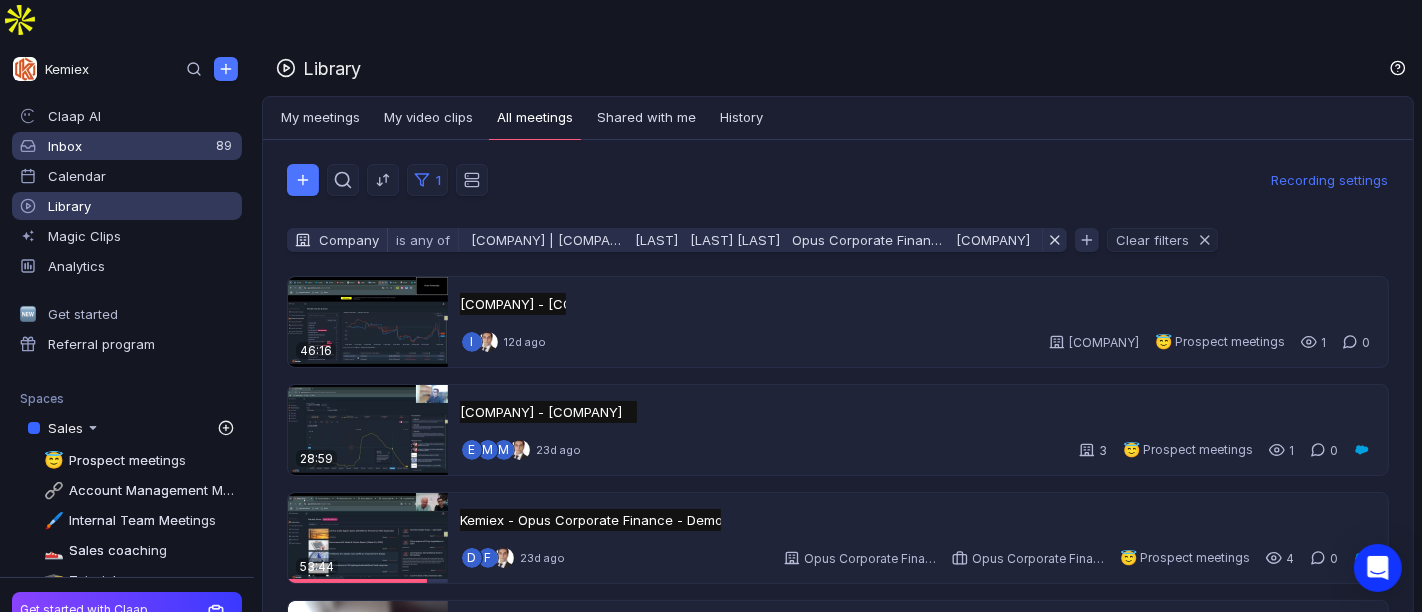 click on "Inbox" at bounding box center [141, 116] 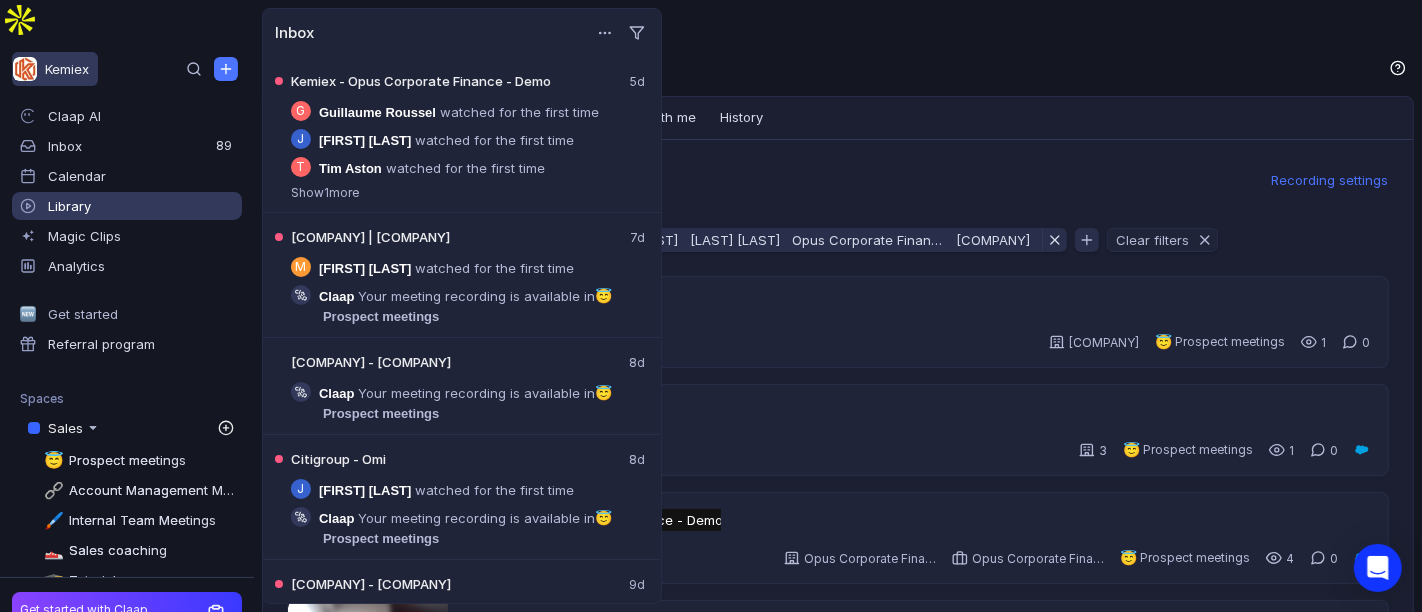 click on "Kemiex" at bounding box center (55, 69) 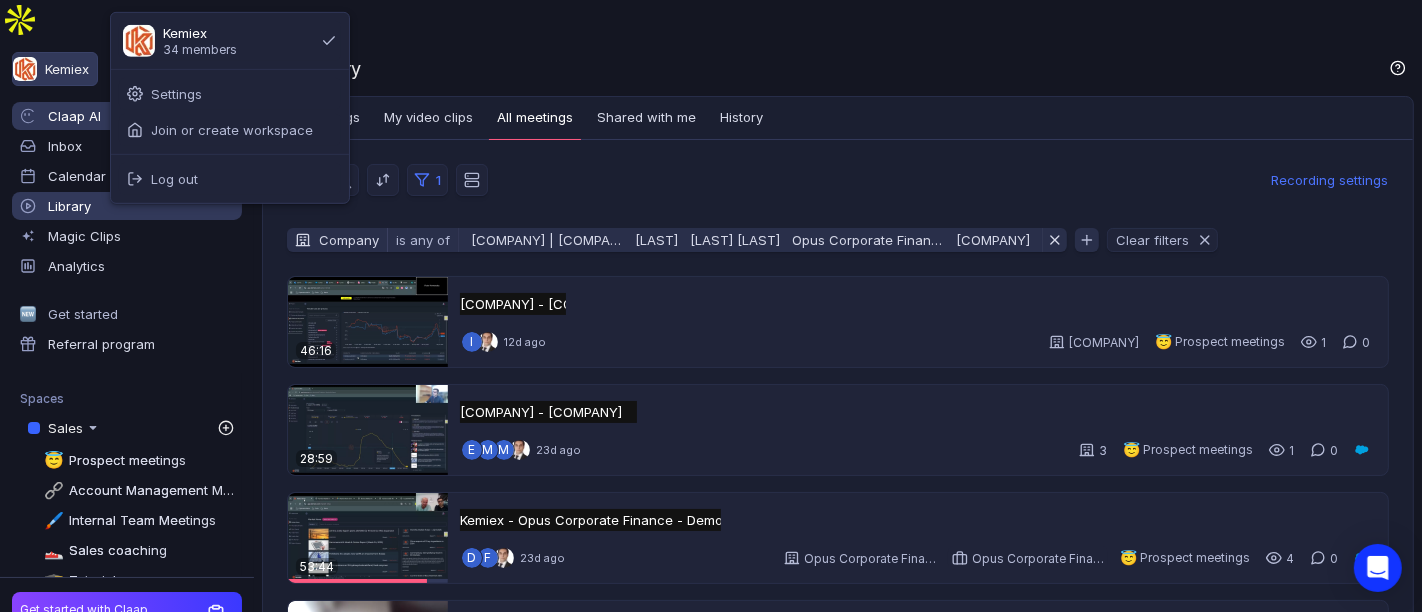 click on "Claap AI" at bounding box center (127, 116) 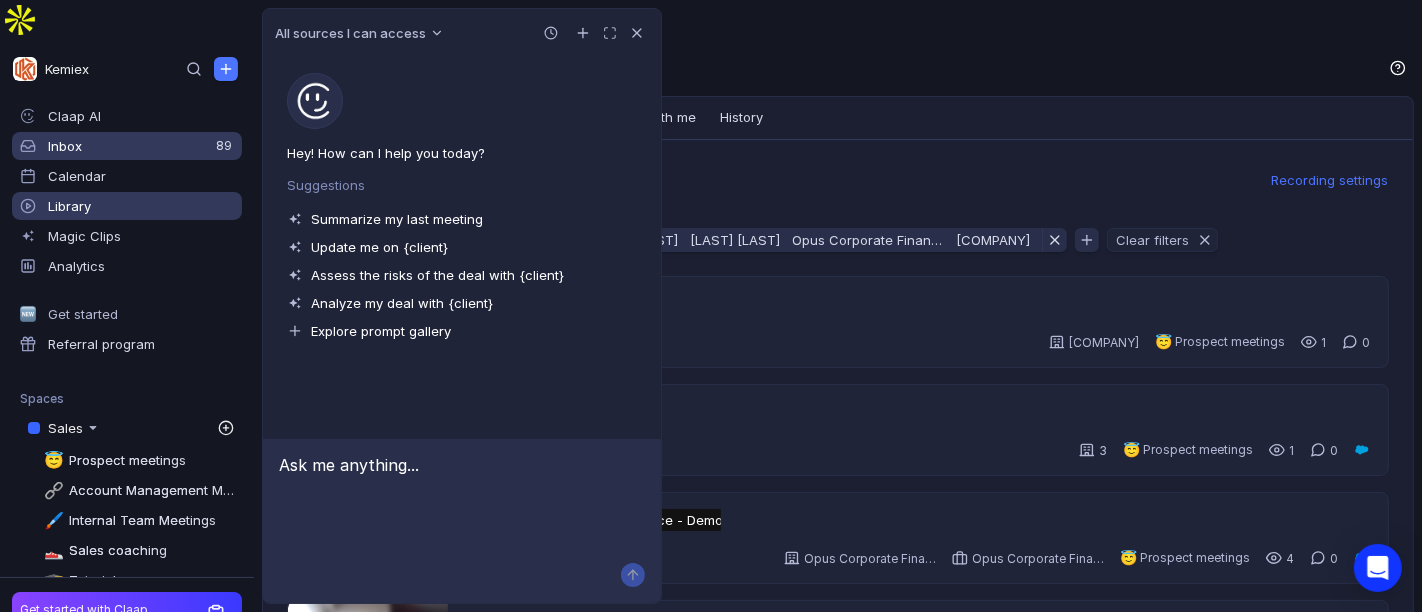 click on "Inbox" at bounding box center [141, 116] 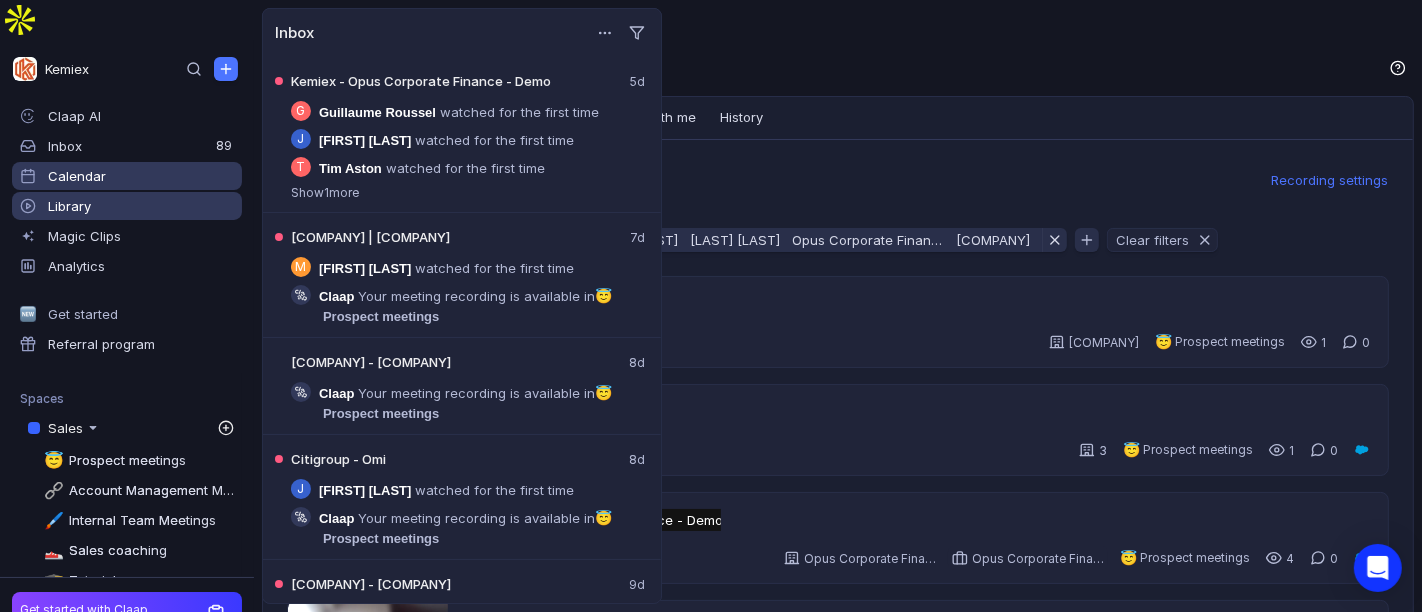click on "Calendar" at bounding box center [77, 176] 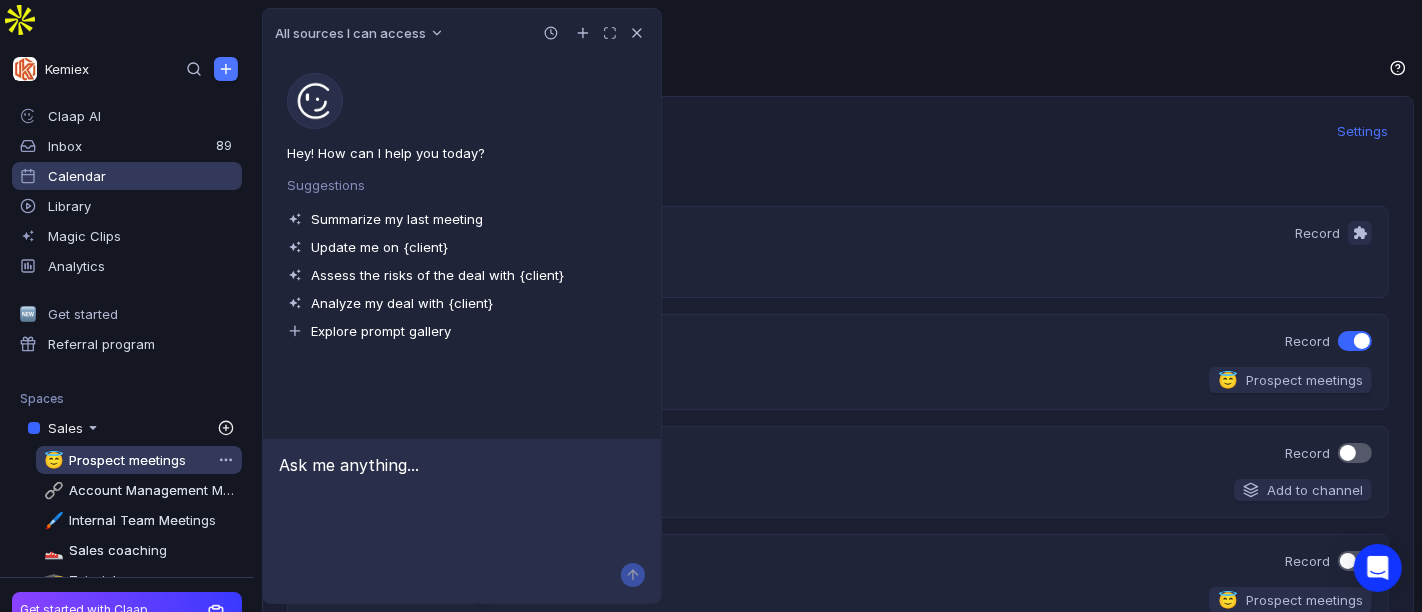 click on "Prospect meetings" at bounding box center (125, 460) 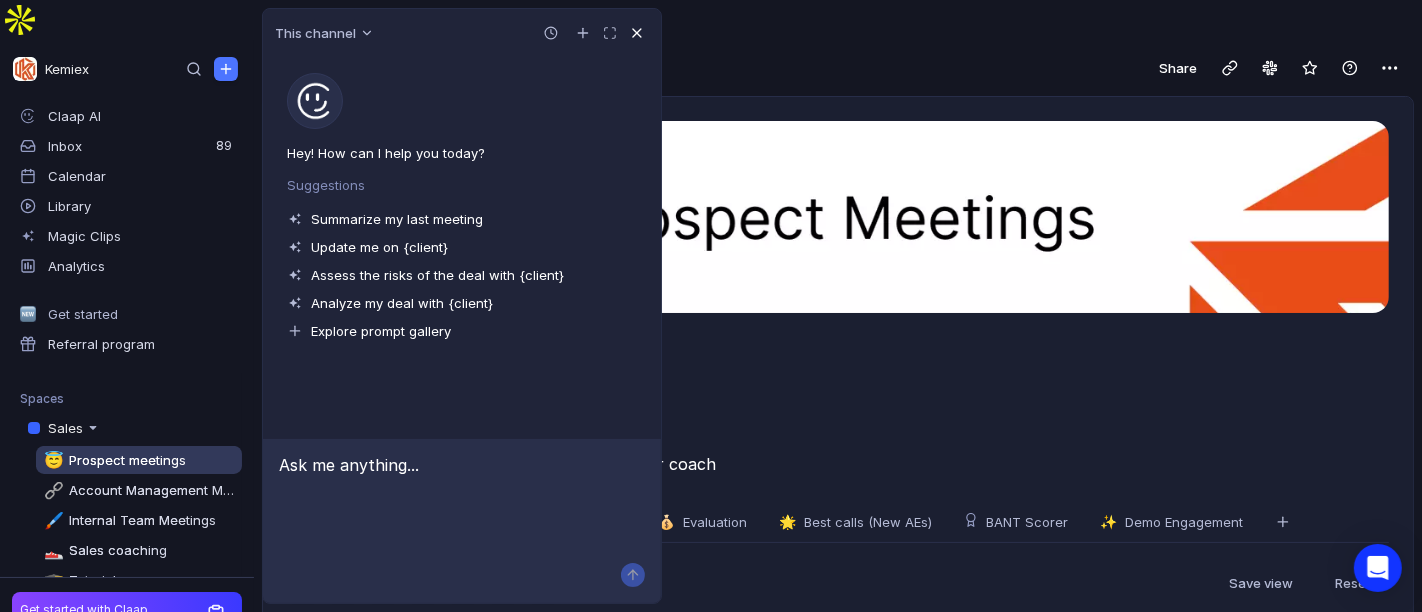 click at bounding box center (637, 33) 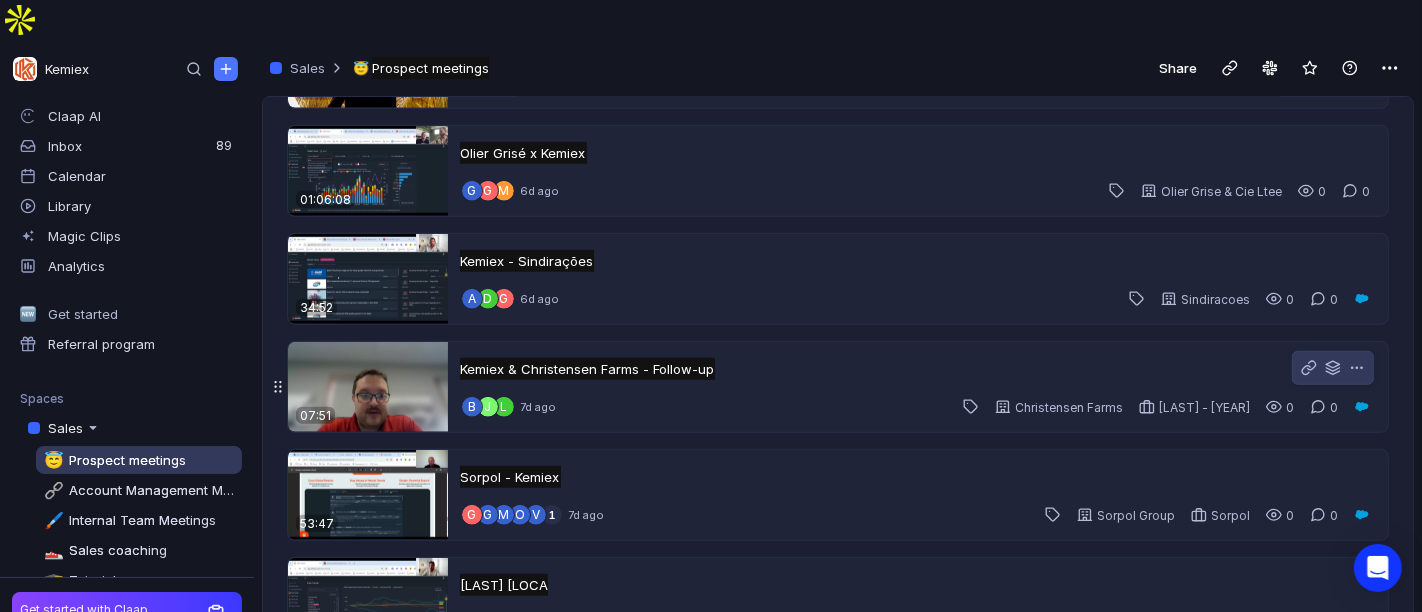 scroll, scrollTop: 1162, scrollLeft: 0, axis: vertical 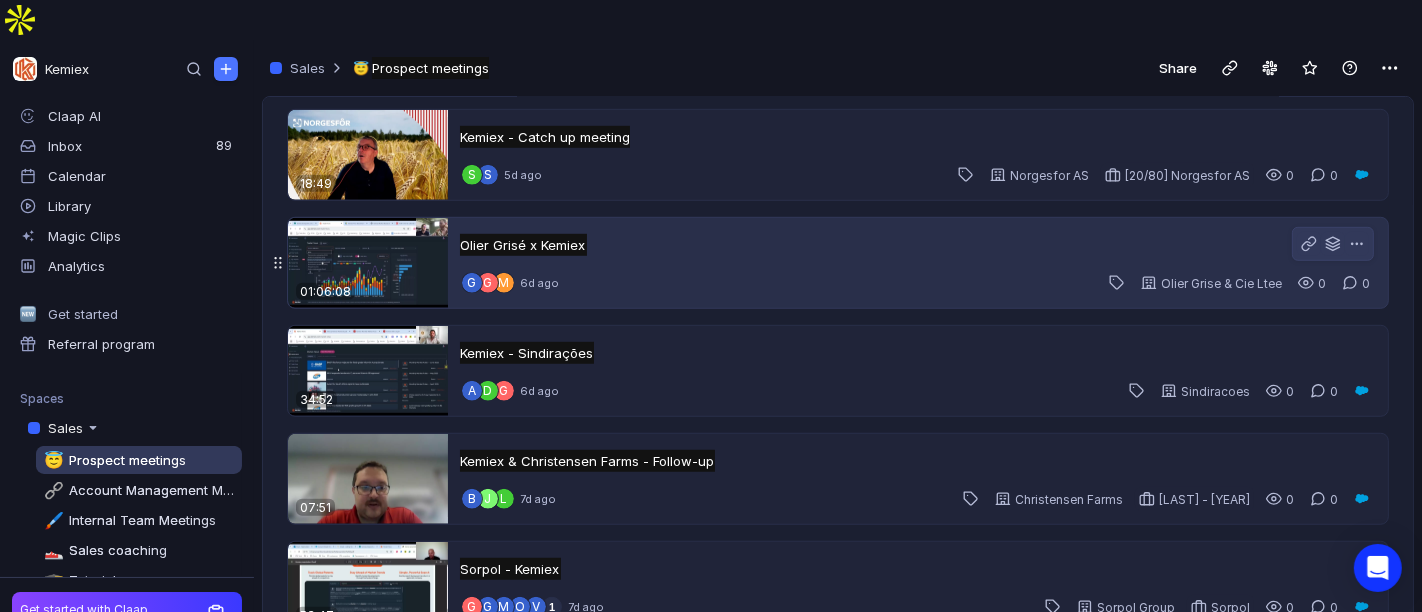 click on "Olier Grisé x Kemiex Olier Grisé x Kemiex Untitled" at bounding box center (916, 245) 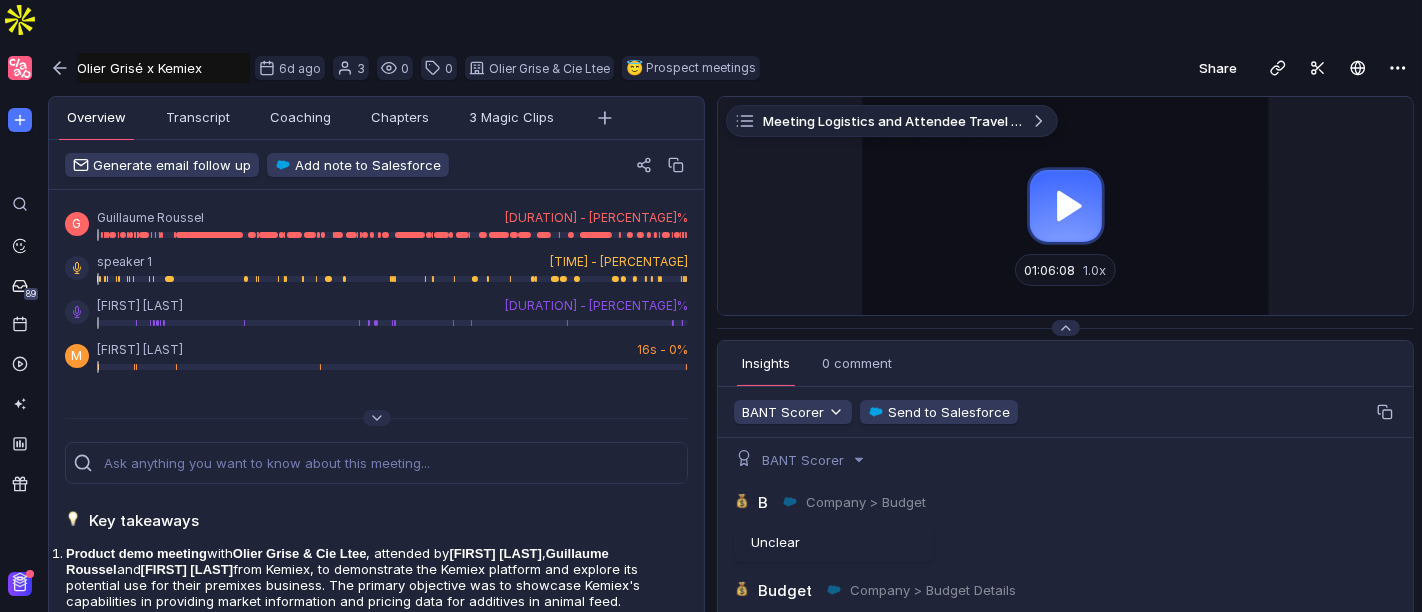 click at bounding box center (1065, 206) 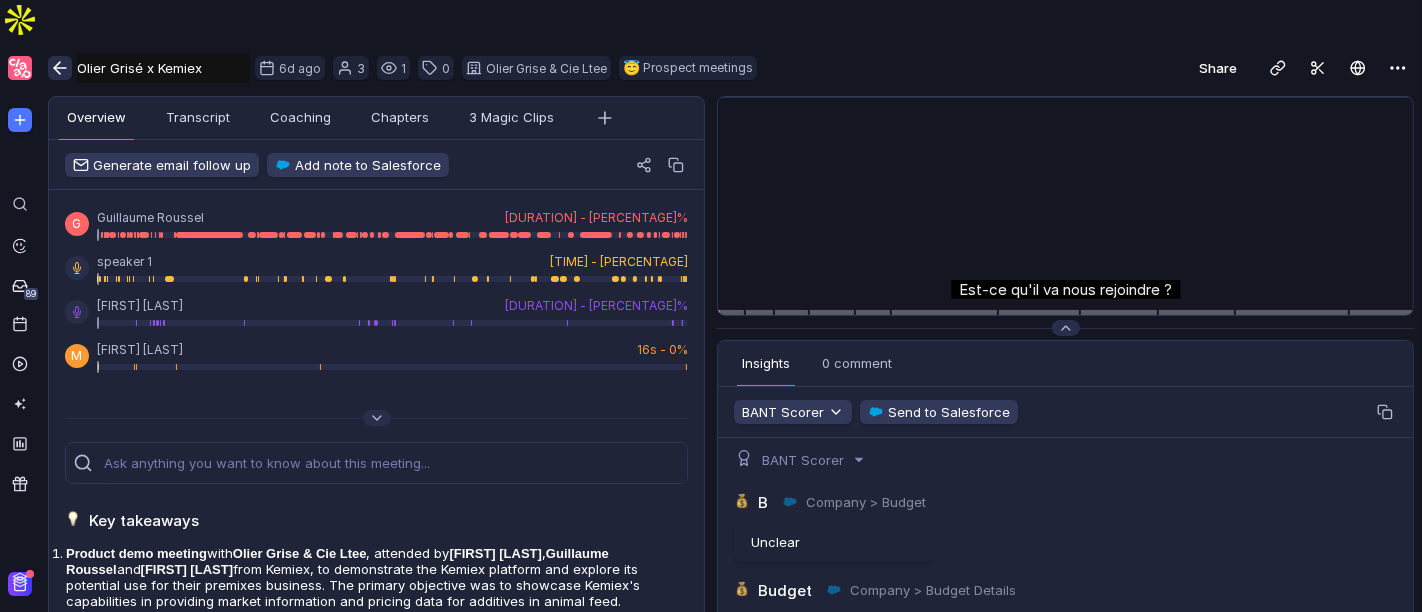 click at bounding box center (60, 68) 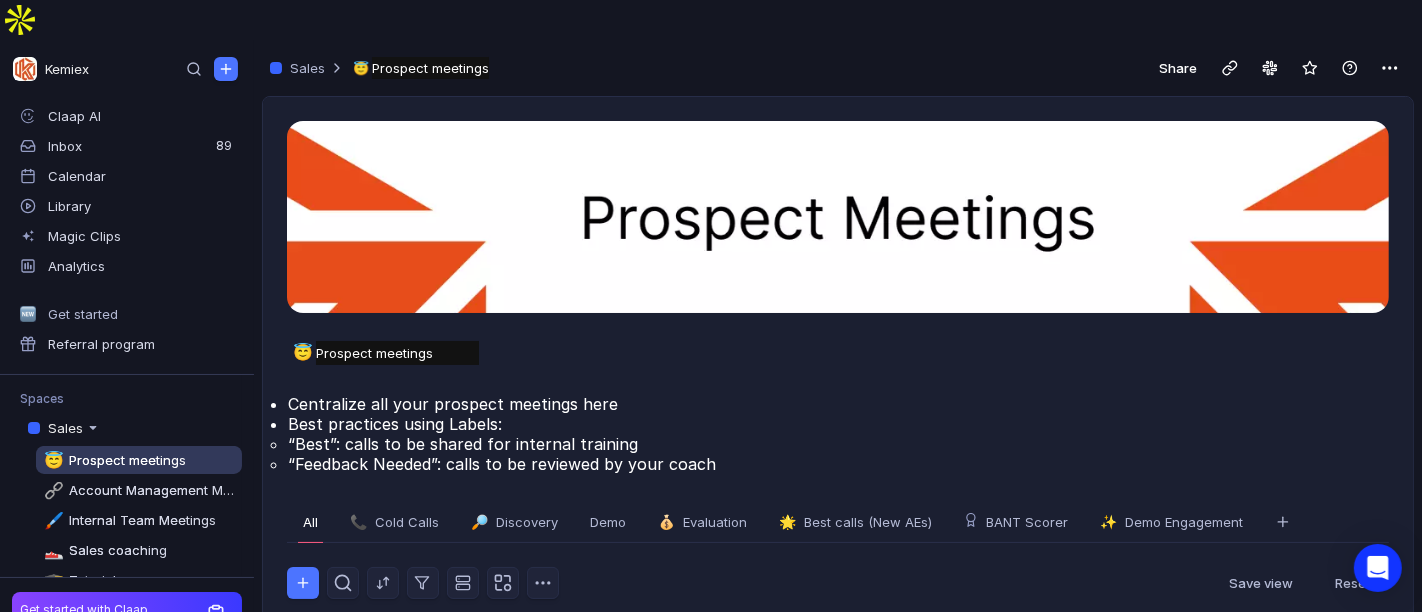 scroll, scrollTop: 377, scrollLeft: 0, axis: vertical 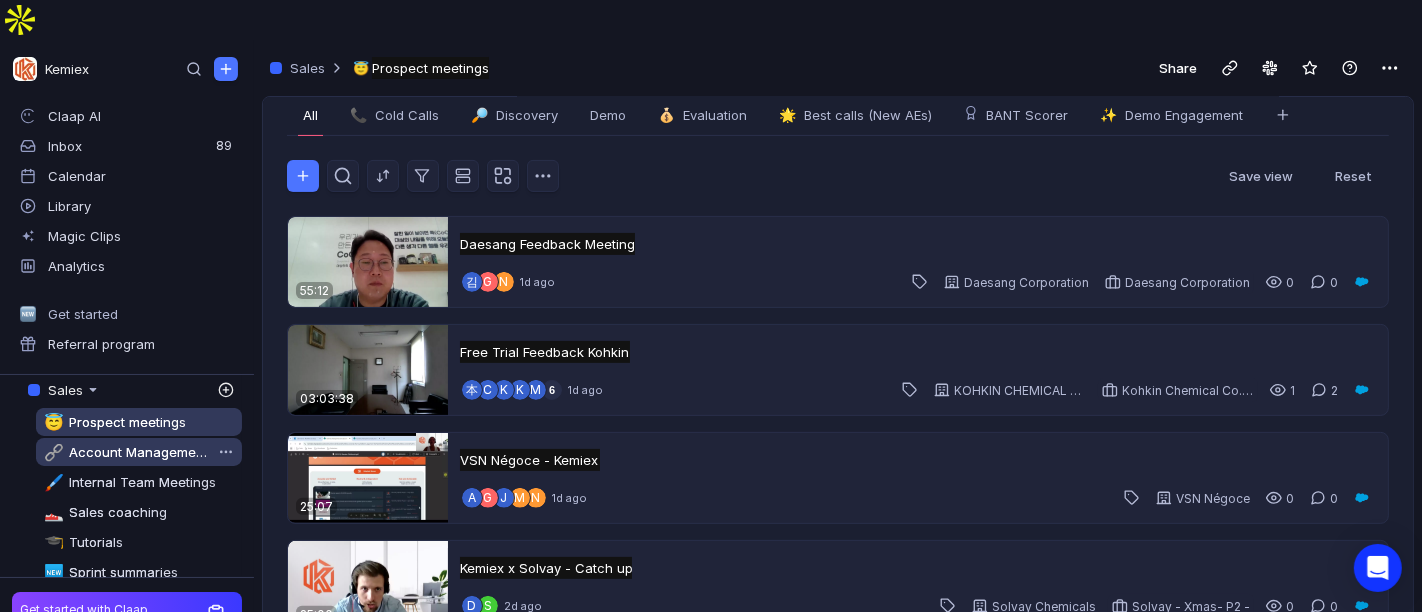 click on "Account Management Meetings" at bounding box center (138, 452) 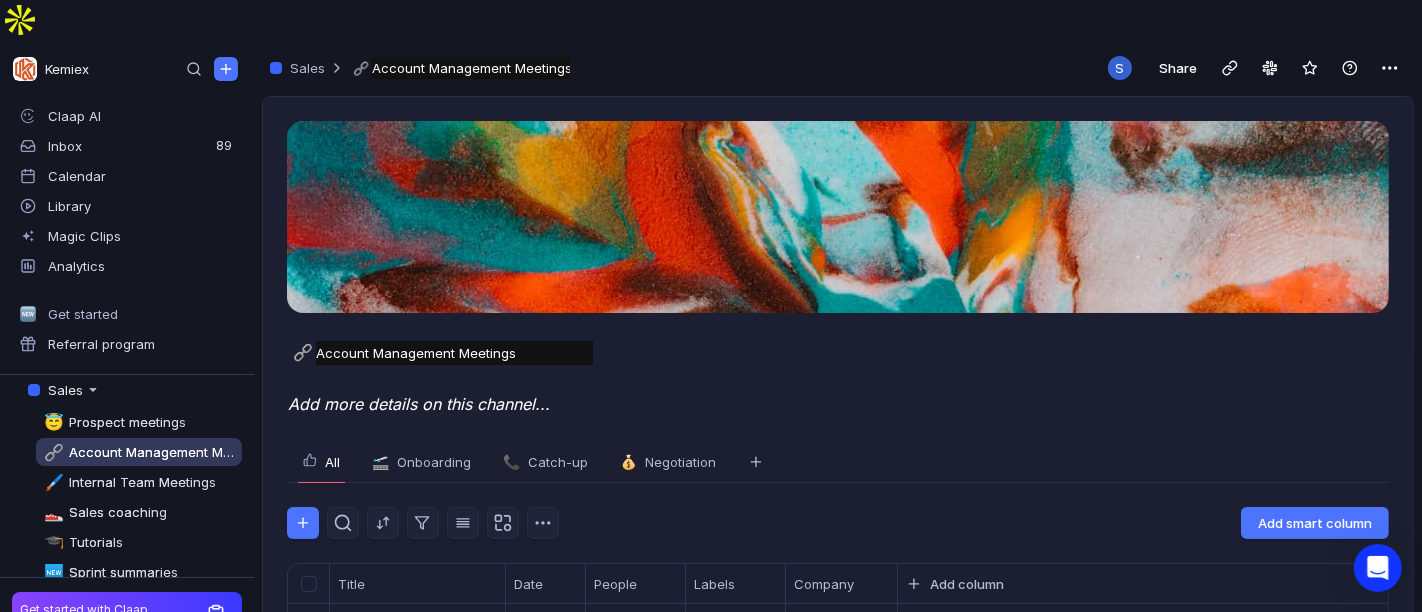scroll, scrollTop: 304, scrollLeft: 0, axis: vertical 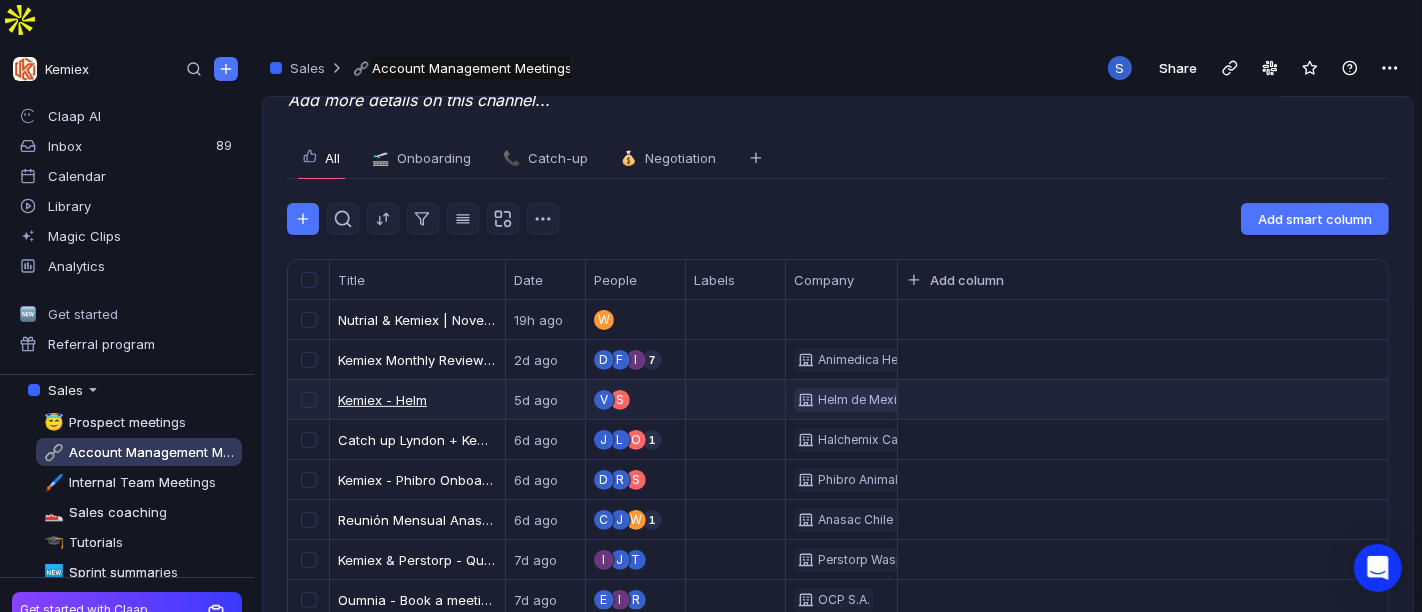click on "Kemiex - Helm" at bounding box center (382, 400) 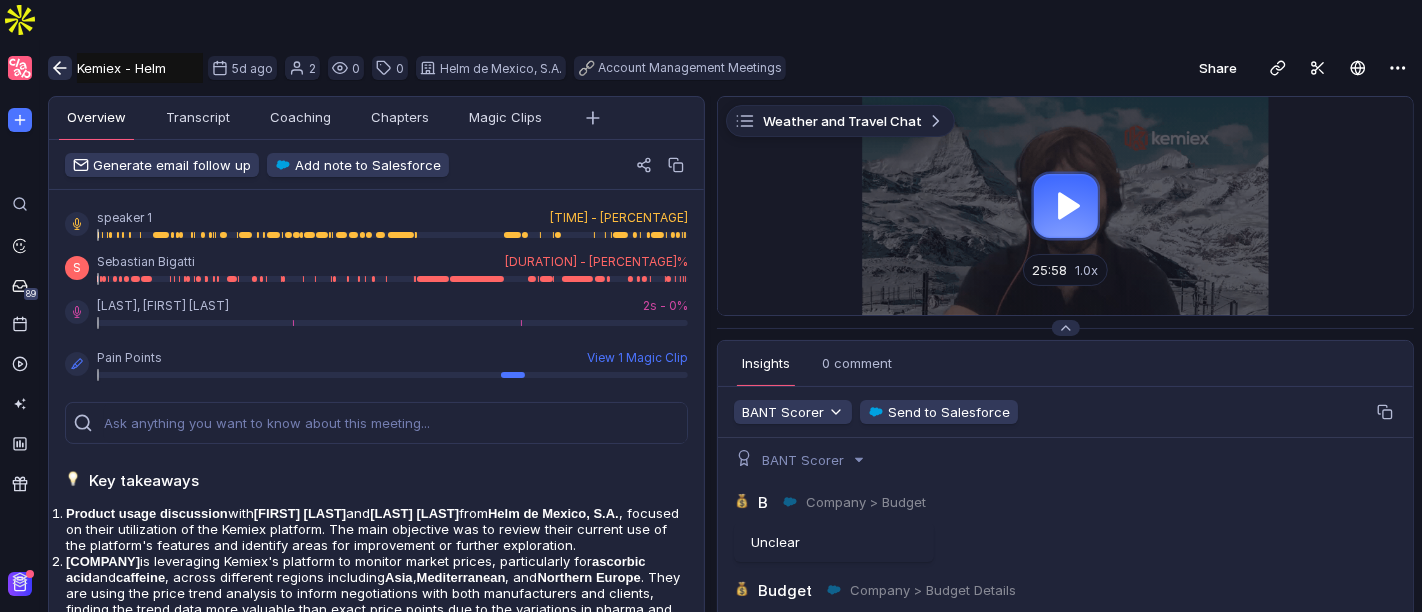 click at bounding box center [60, 68] 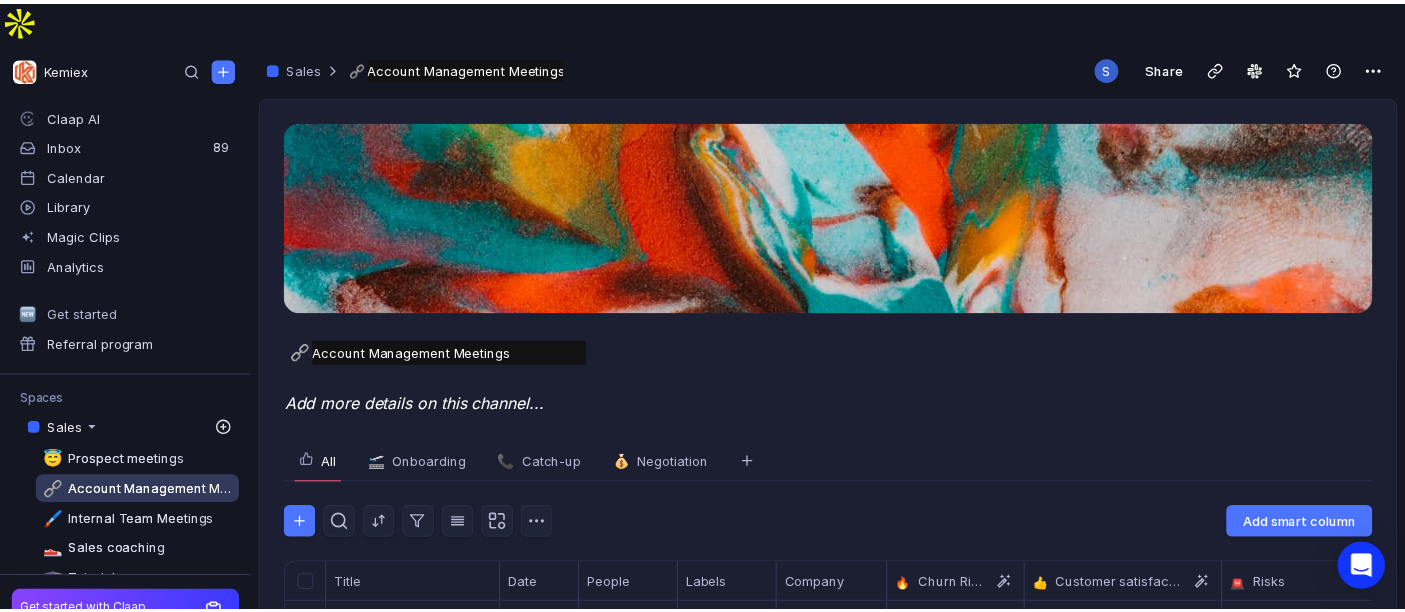 scroll, scrollTop: 164, scrollLeft: 0, axis: vertical 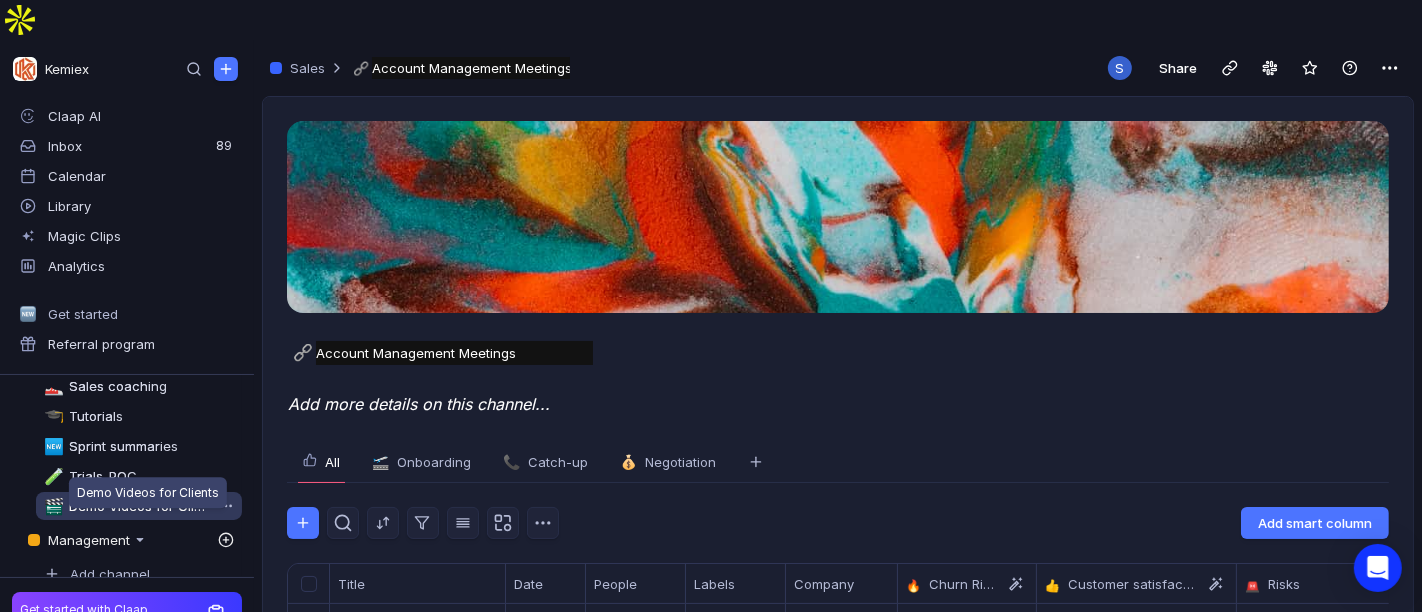 click on "Demo Videos for Clients" at bounding box center (140, 506) 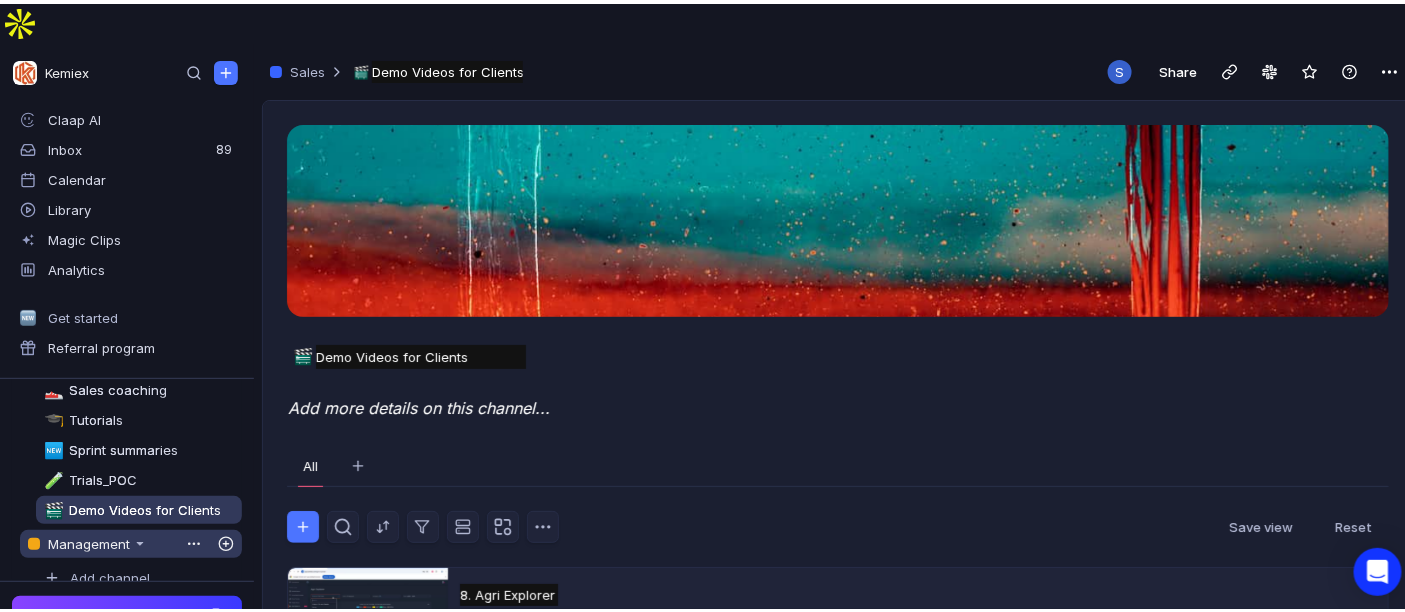click at bounding box center [93, 264] 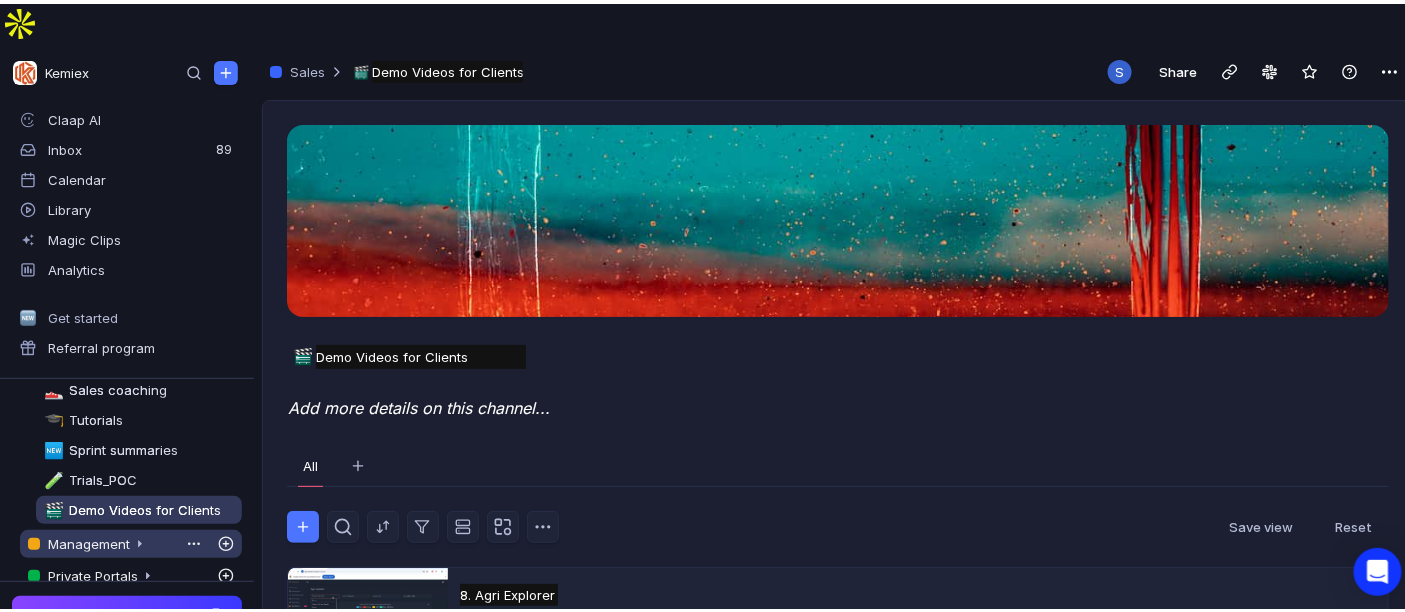 scroll, scrollTop: 200, scrollLeft: 0, axis: vertical 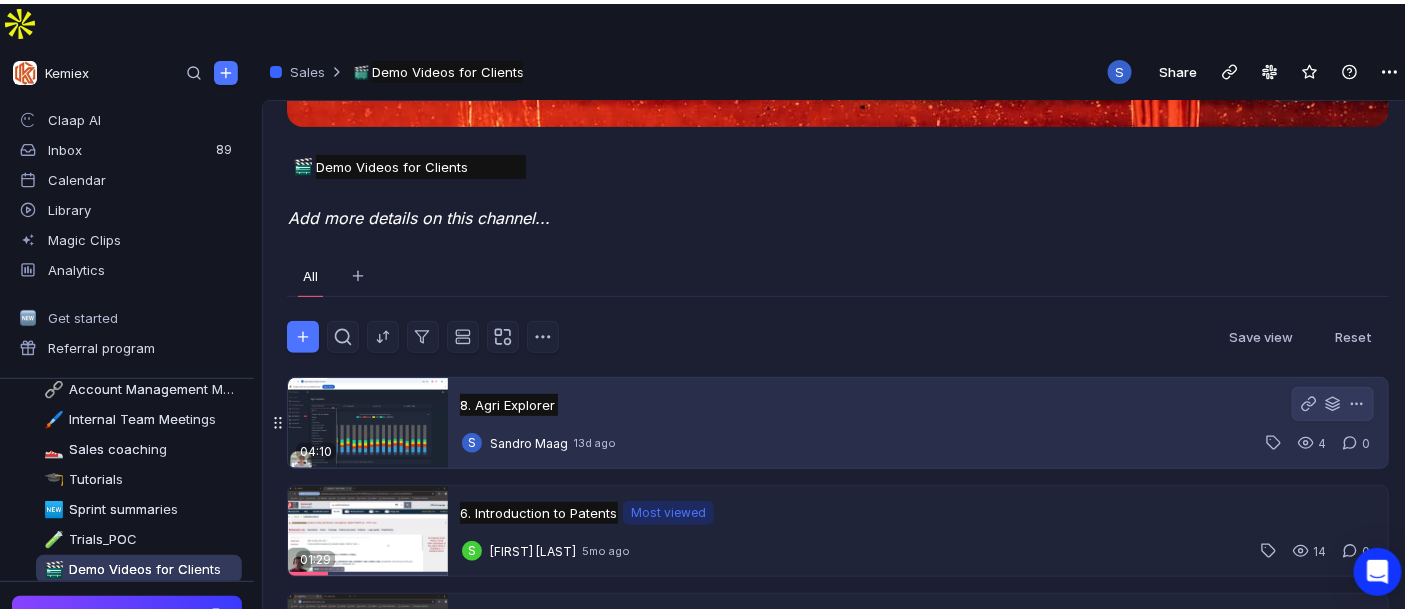 click on "8. Agri Explorer 8. Agri Explorer Untitled" at bounding box center (509, 401) 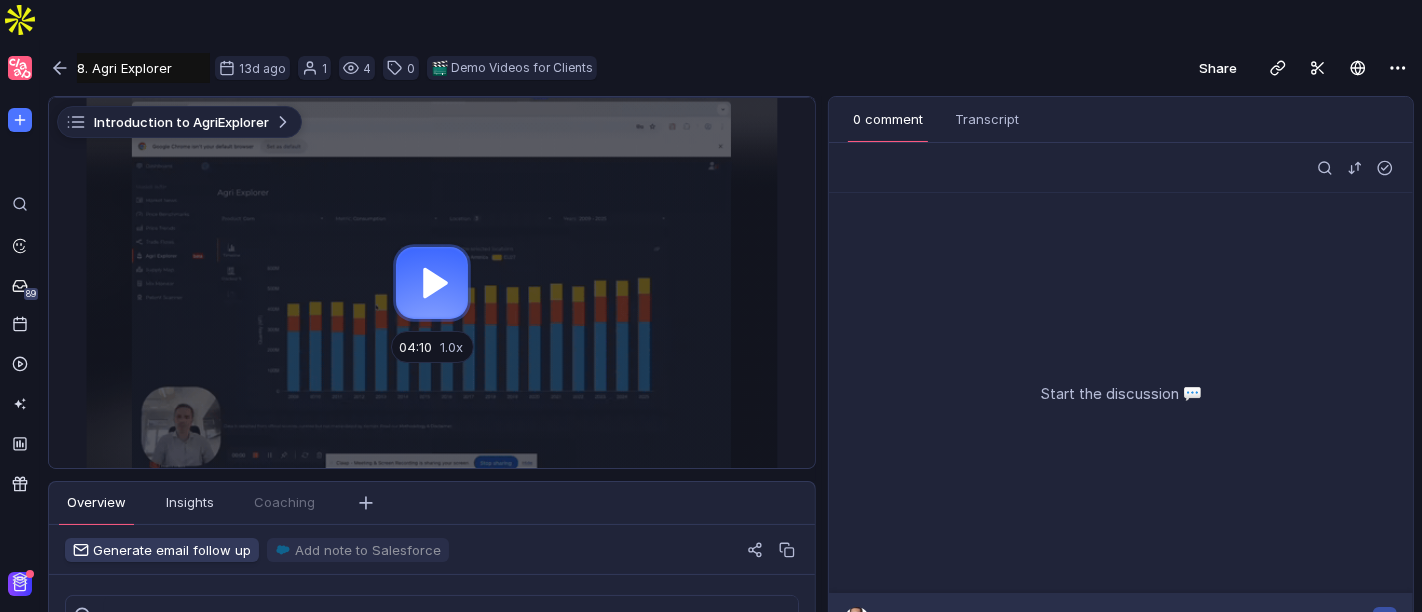 click at bounding box center [432, 283] 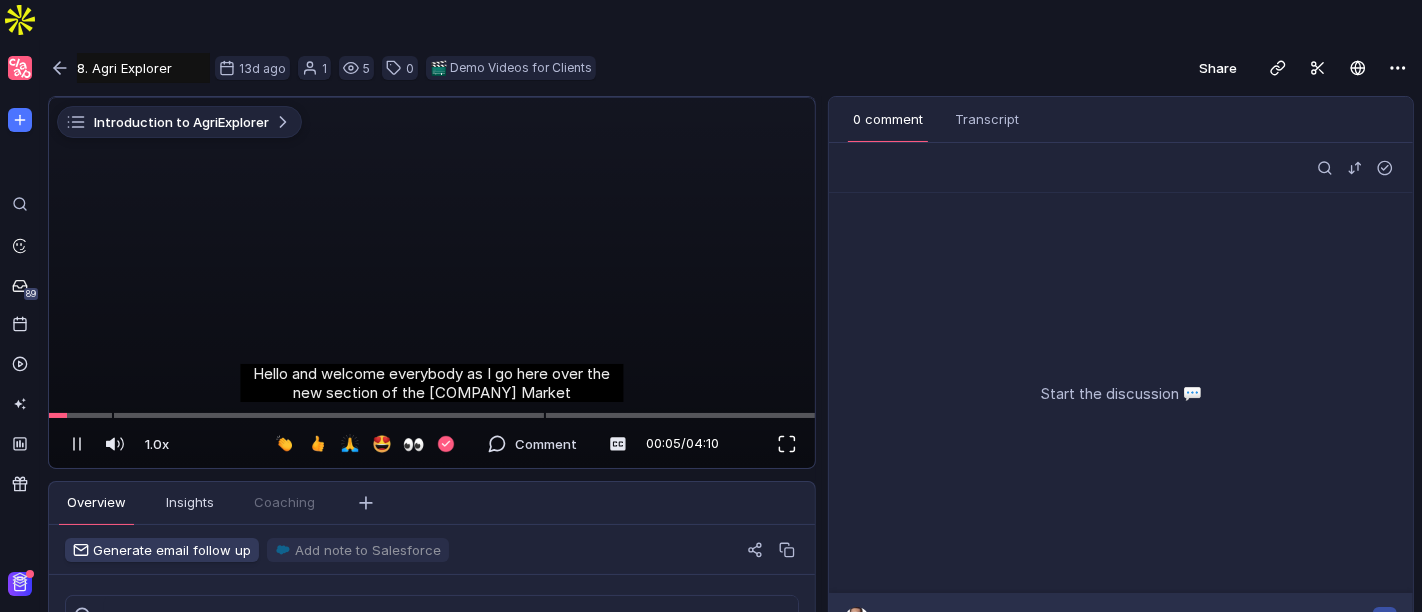 click at bounding box center (787, 444) 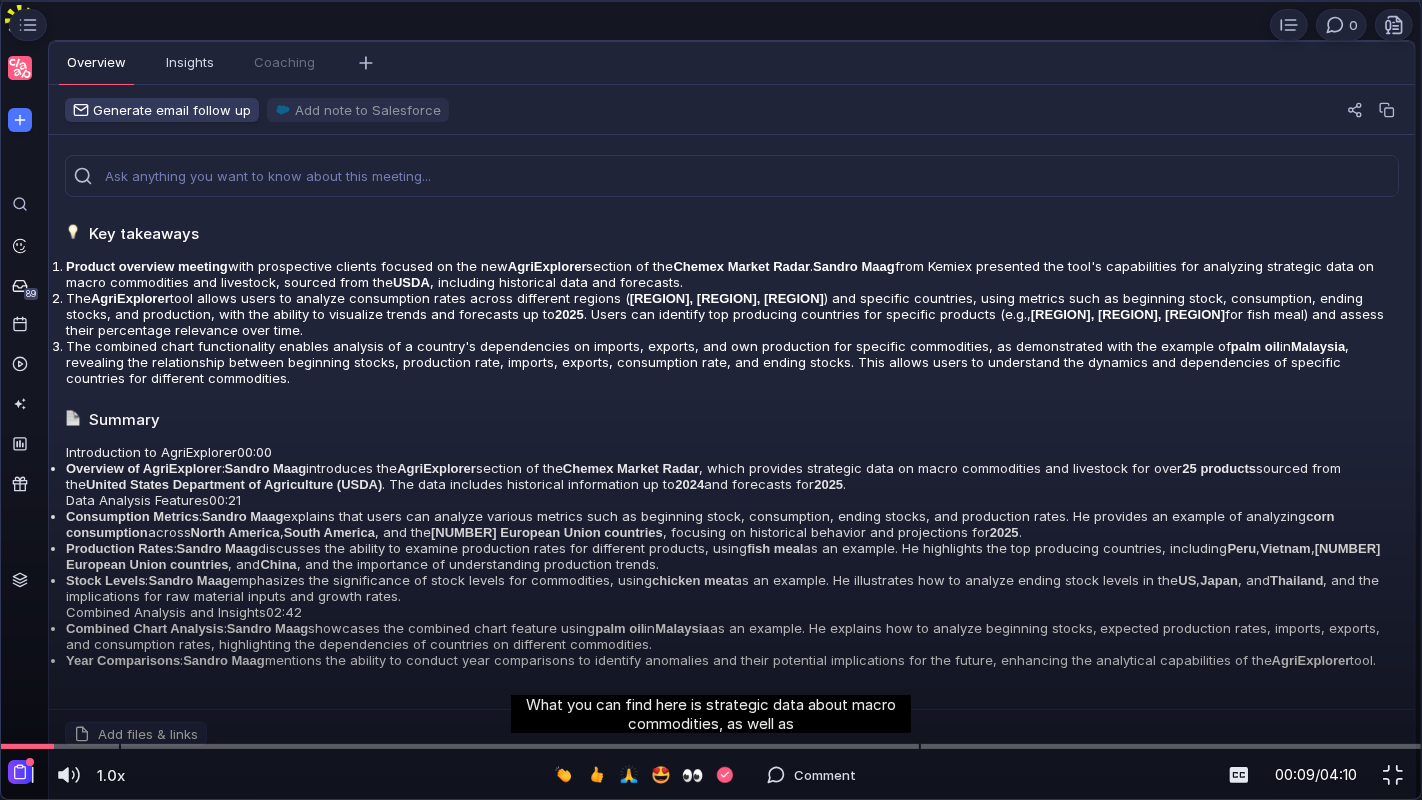 click at bounding box center [711, 1] 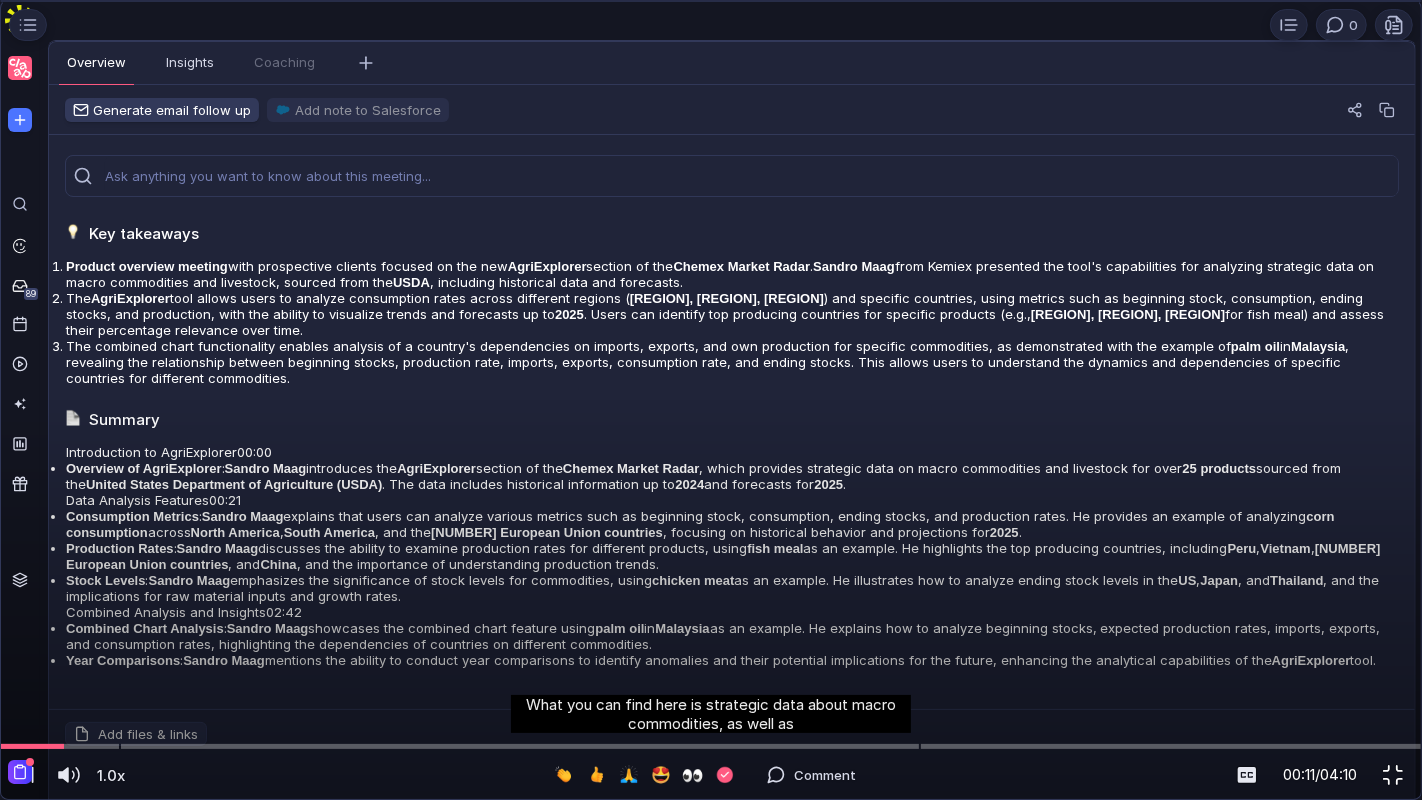 click at bounding box center [1393, 775] 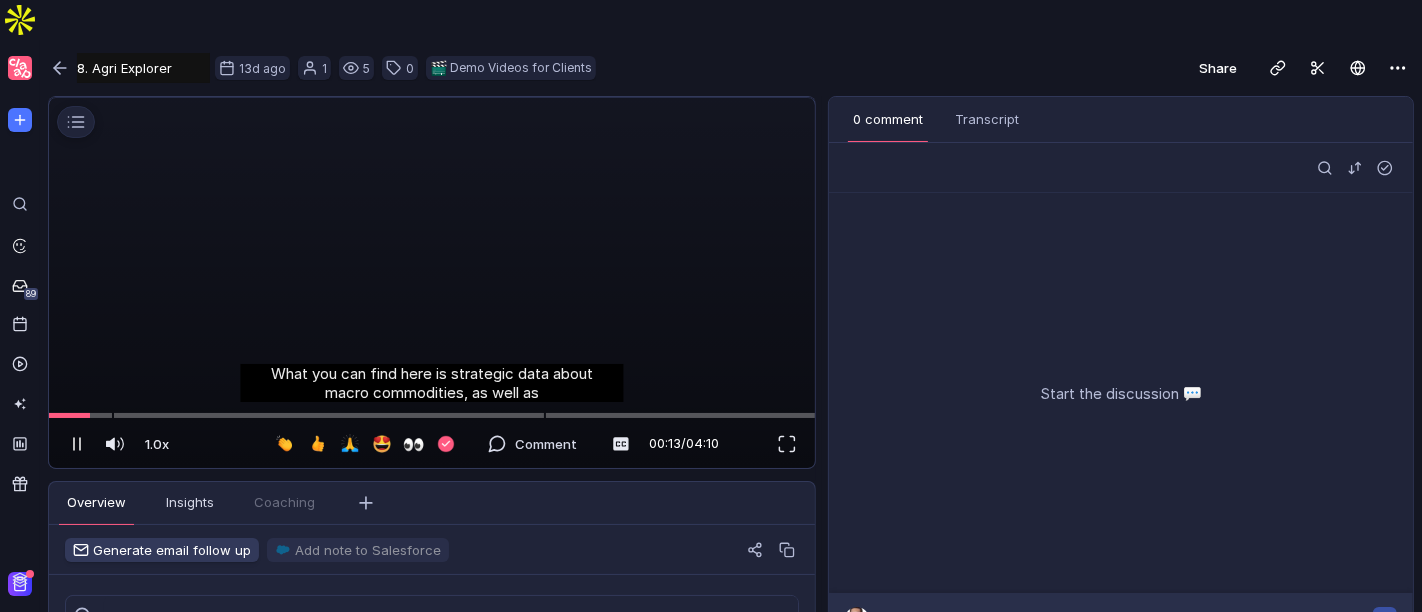 click at bounding box center [77, 444] 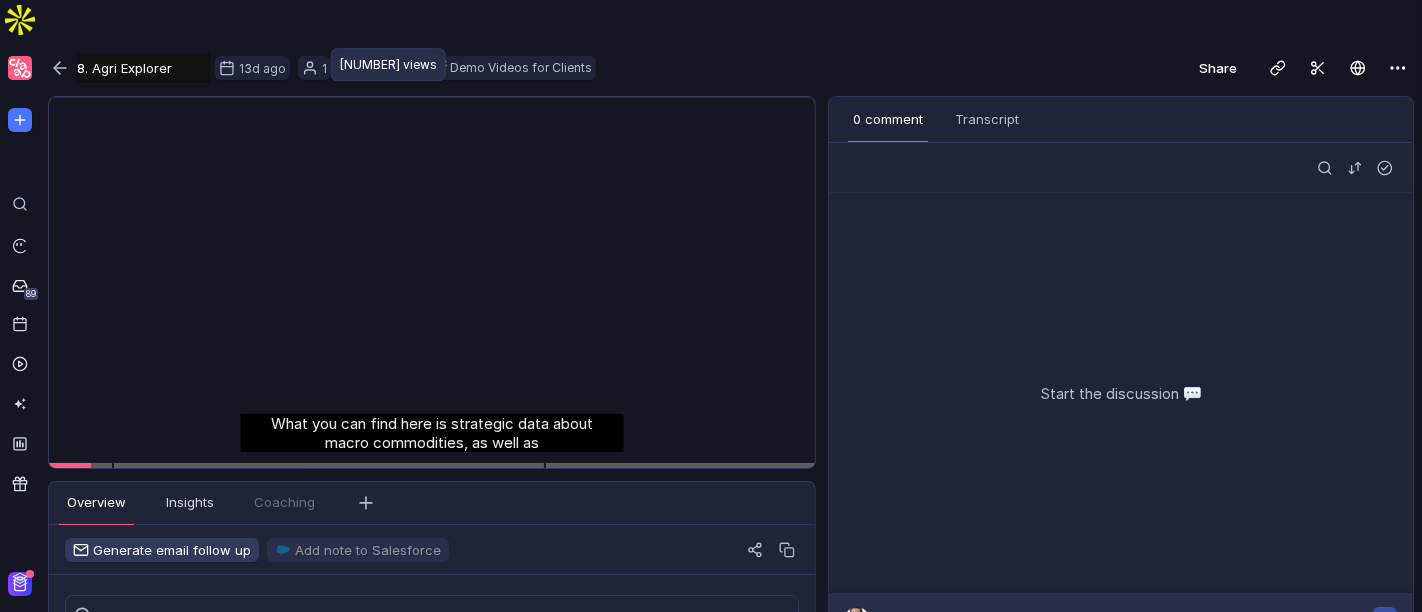 click at bounding box center (351, 68) 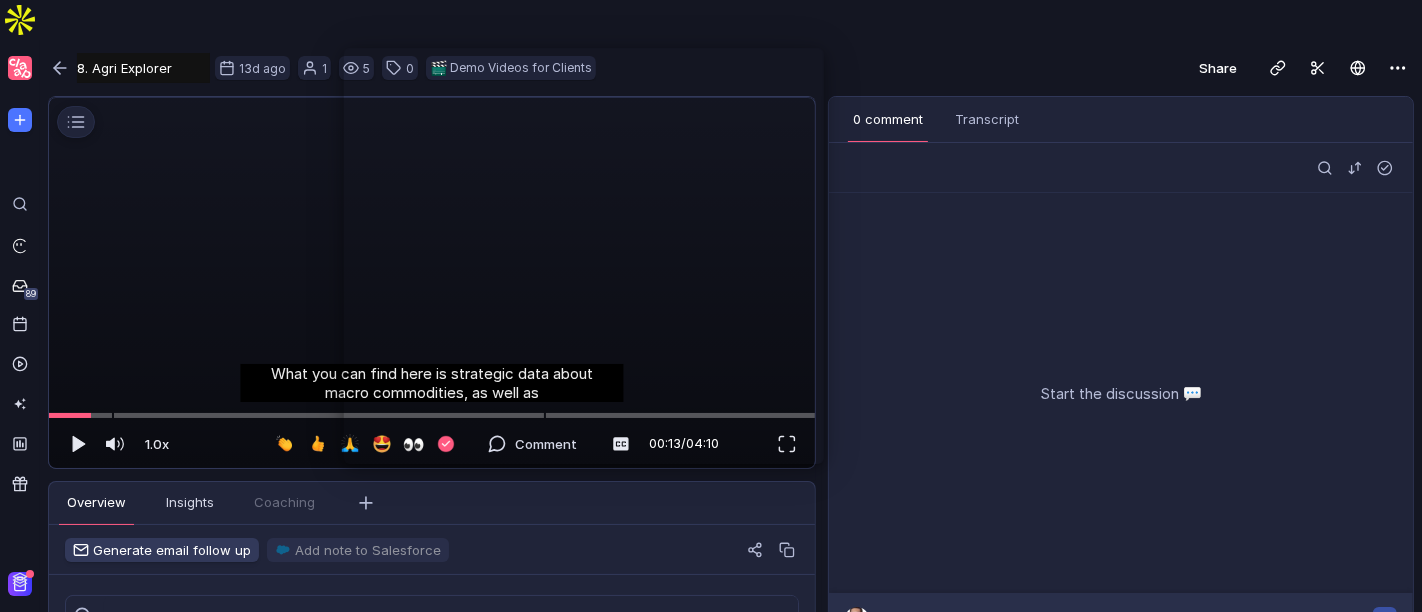 click at bounding box center (429, 98) 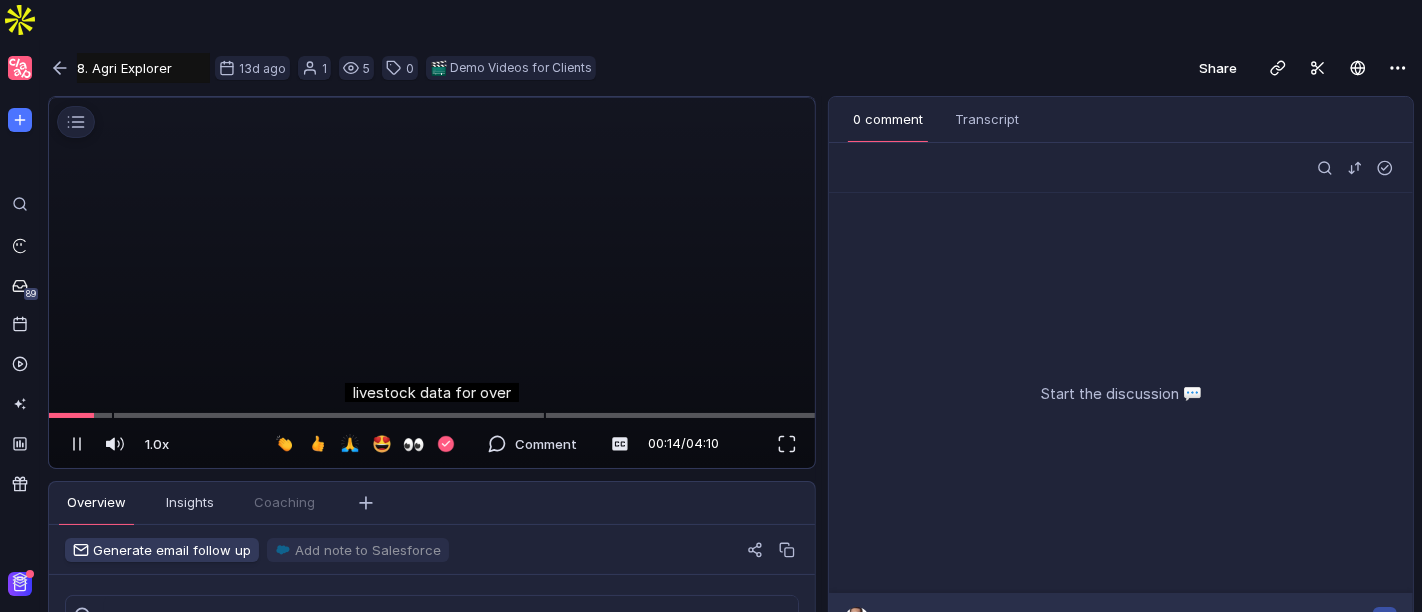 click at bounding box center (429, 98) 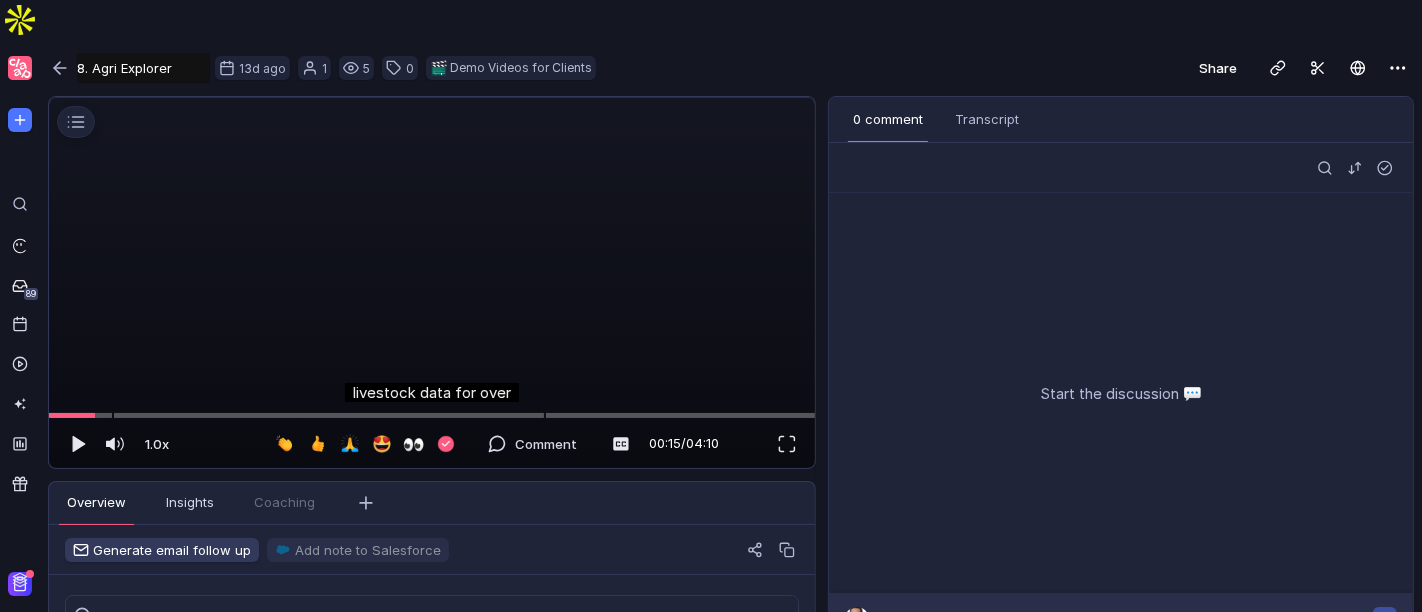 click at bounding box center (429, 98) 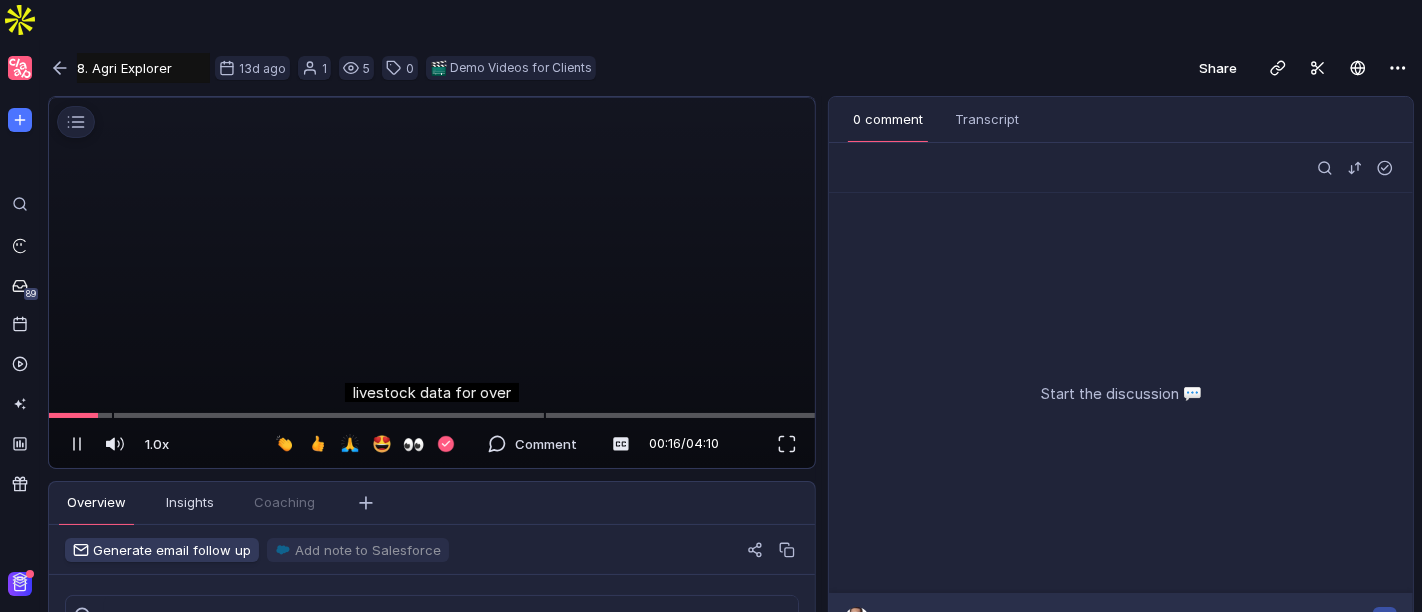 click at bounding box center (429, 98) 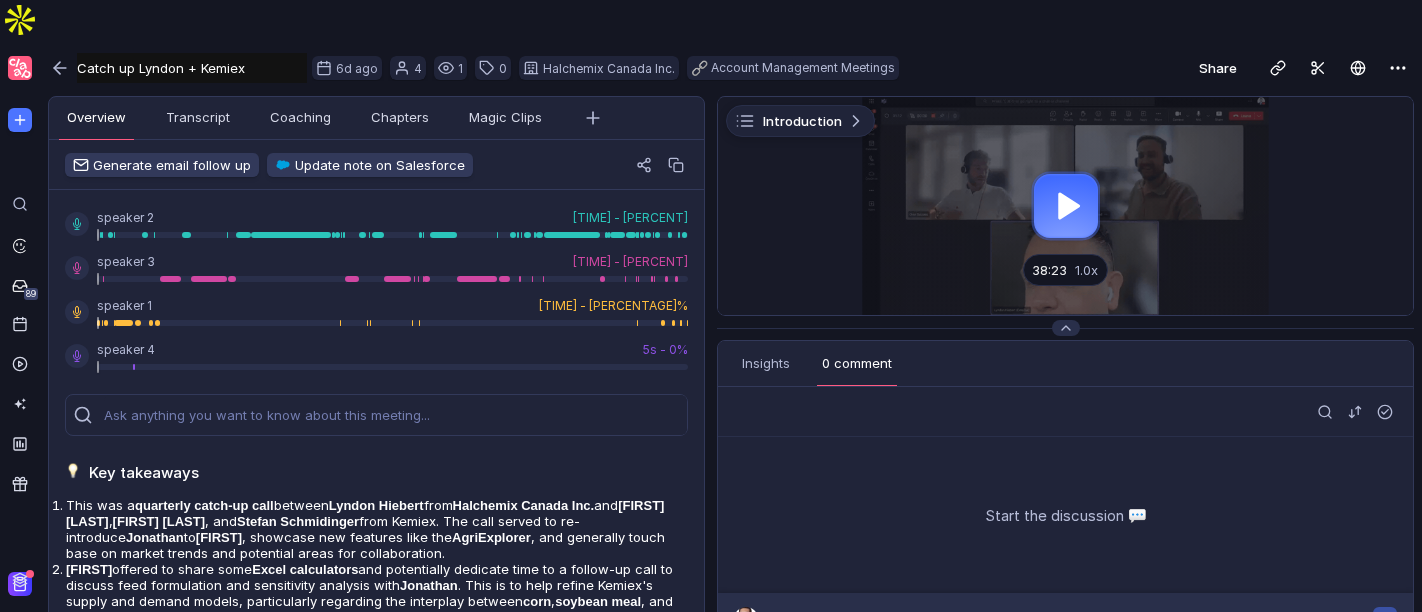 scroll, scrollTop: 0, scrollLeft: 0, axis: both 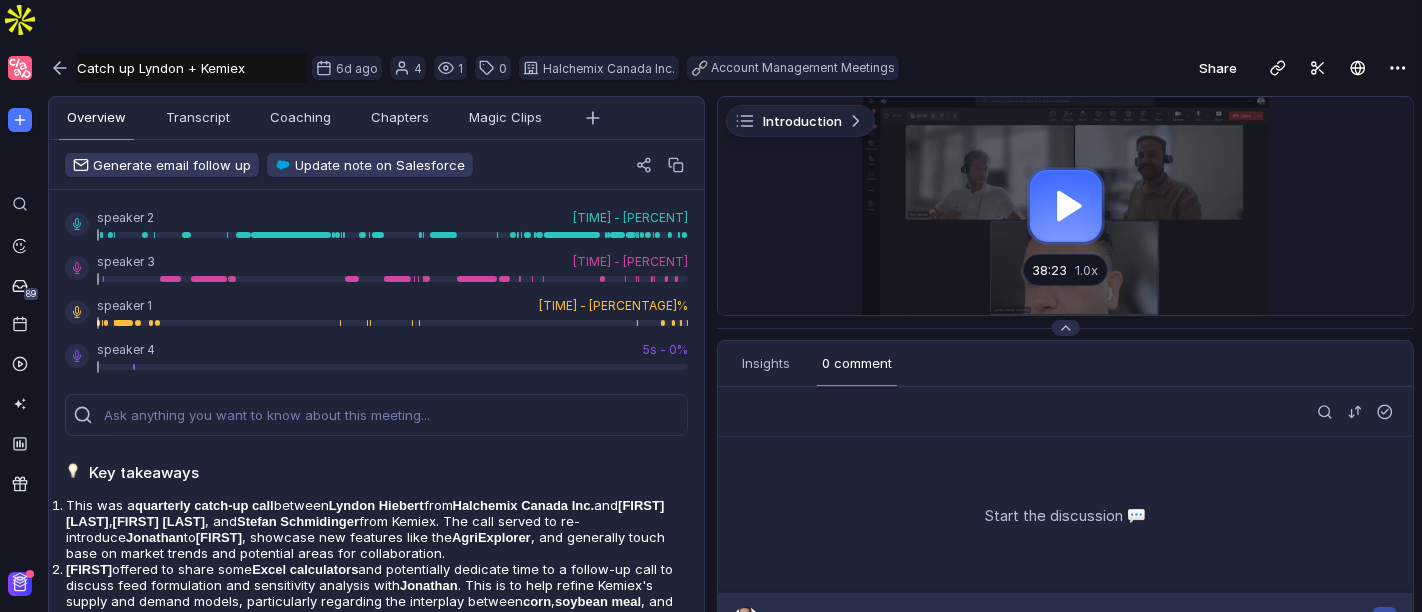click at bounding box center (1065, 206) 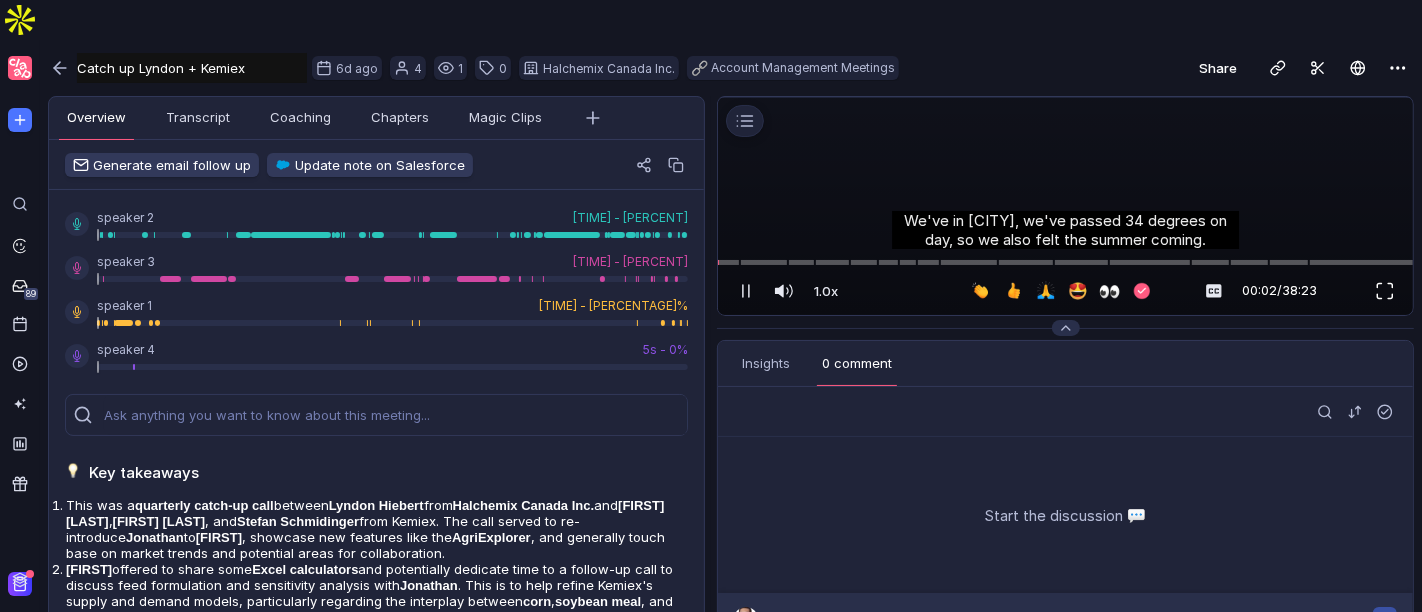 click at bounding box center (1385, 291) 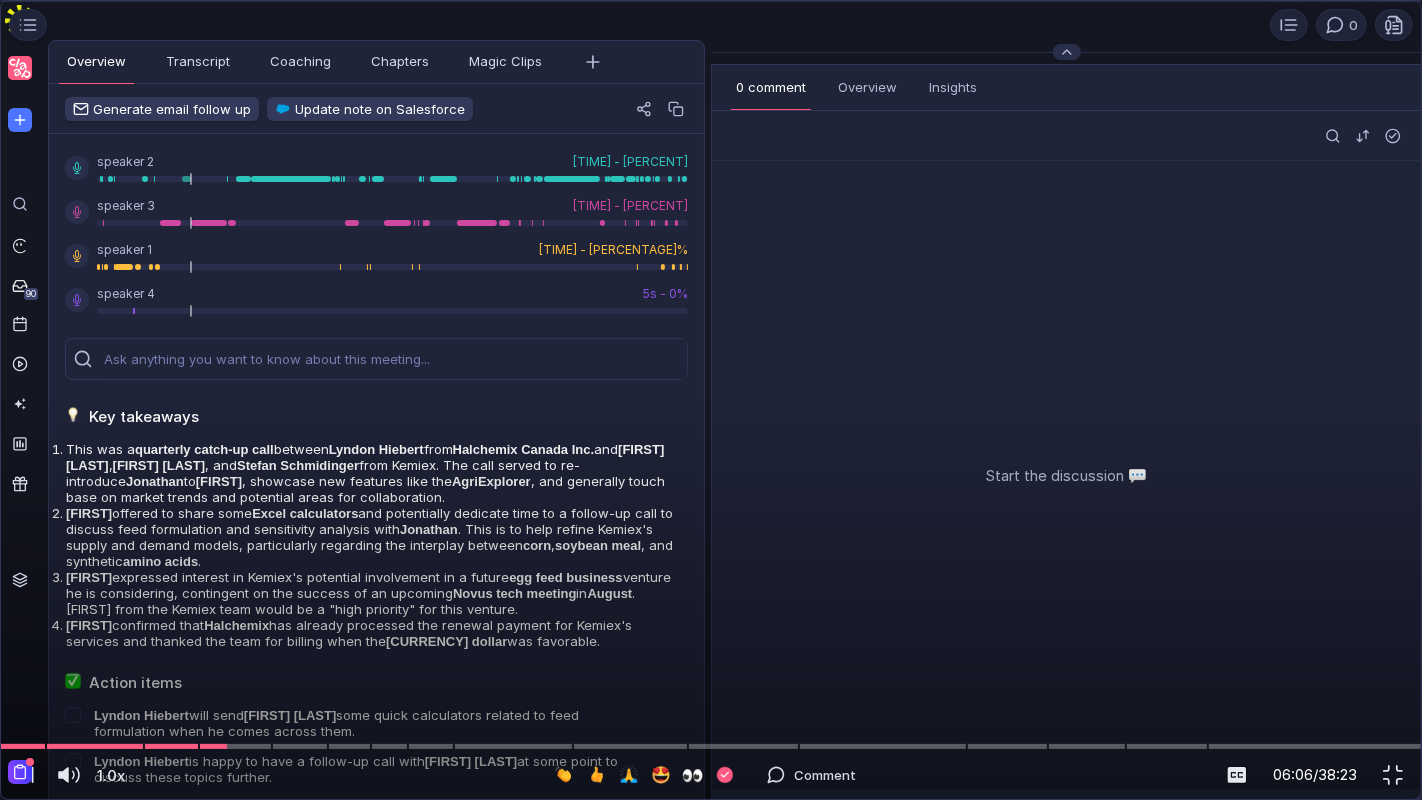click at bounding box center [711, 1] 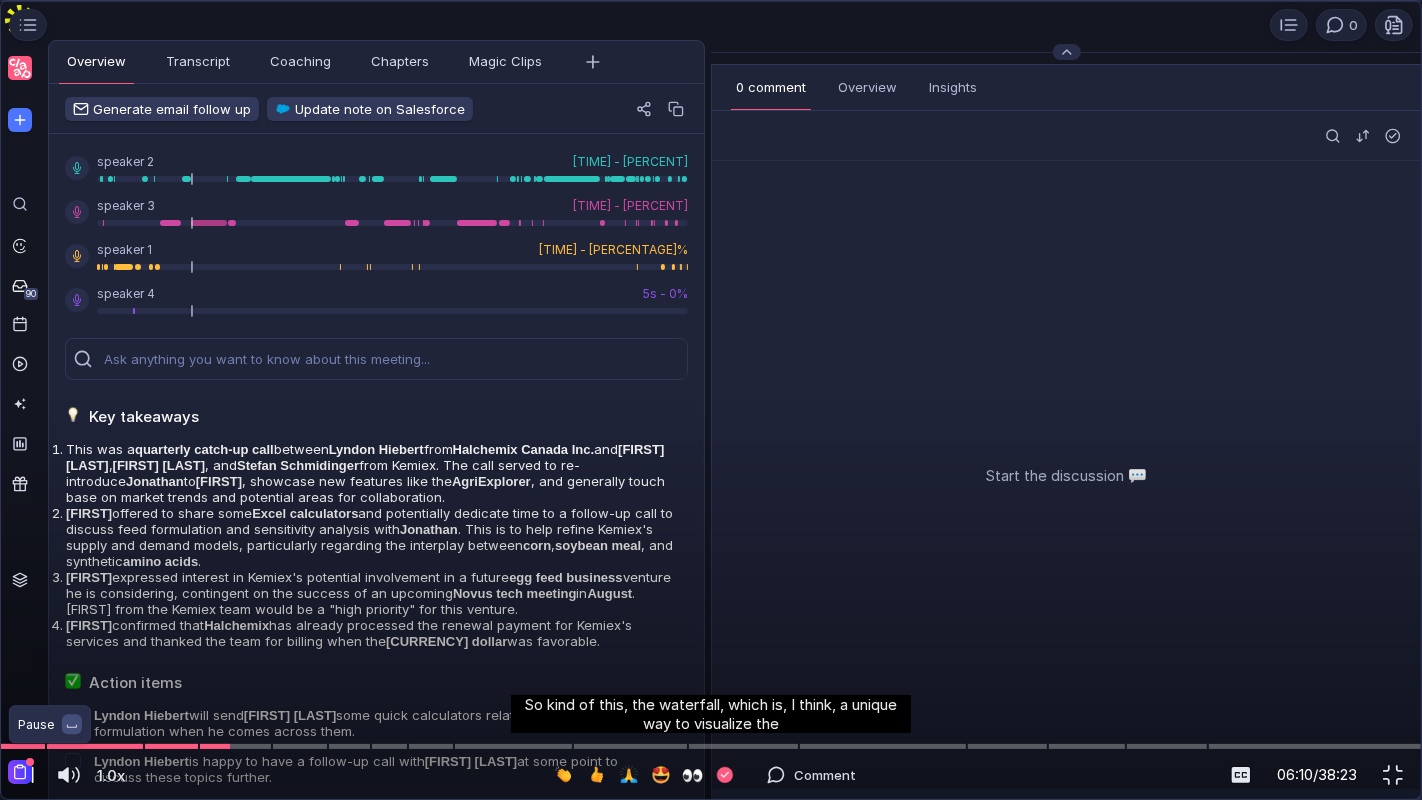 click at bounding box center (33, 775) 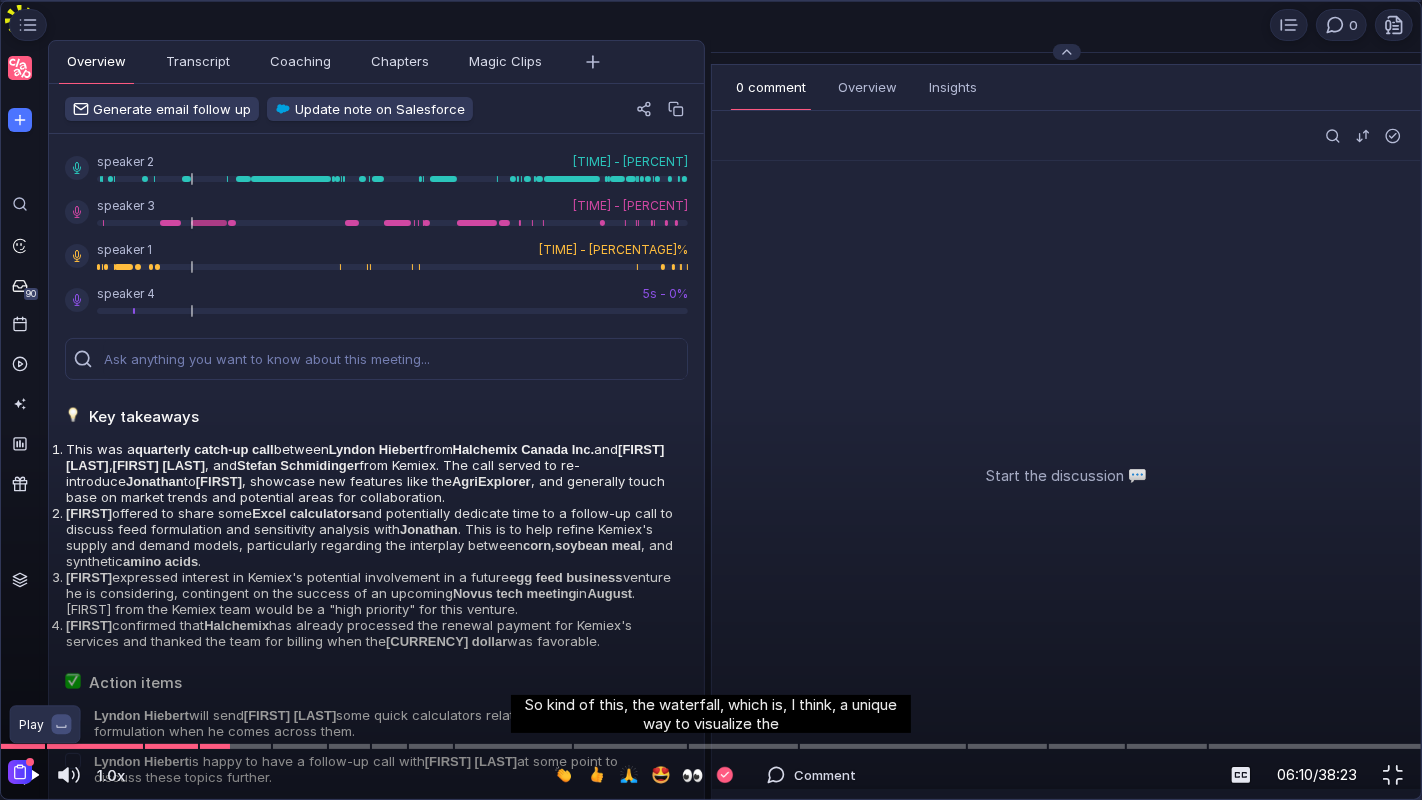 click at bounding box center [29, 775] 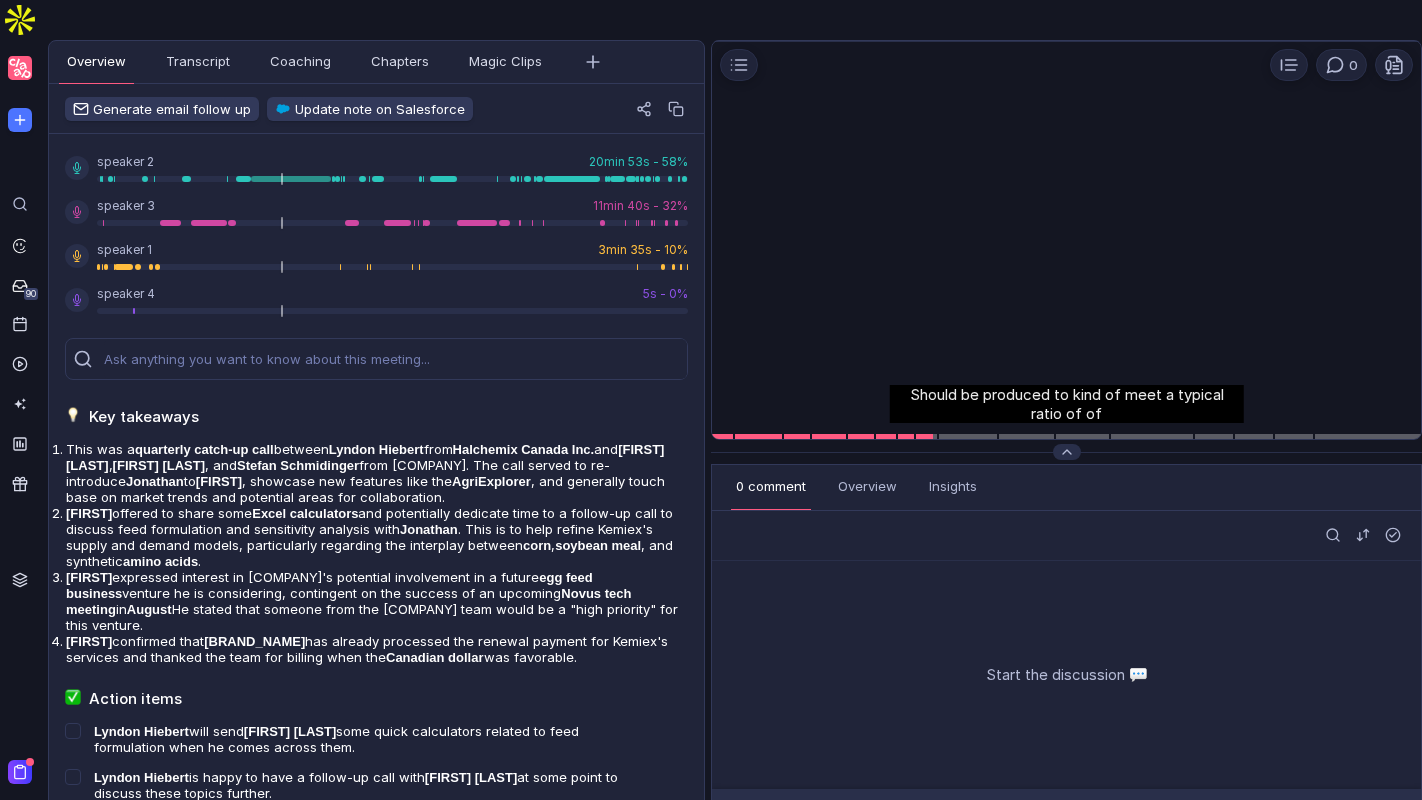 scroll, scrollTop: 0, scrollLeft: 0, axis: both 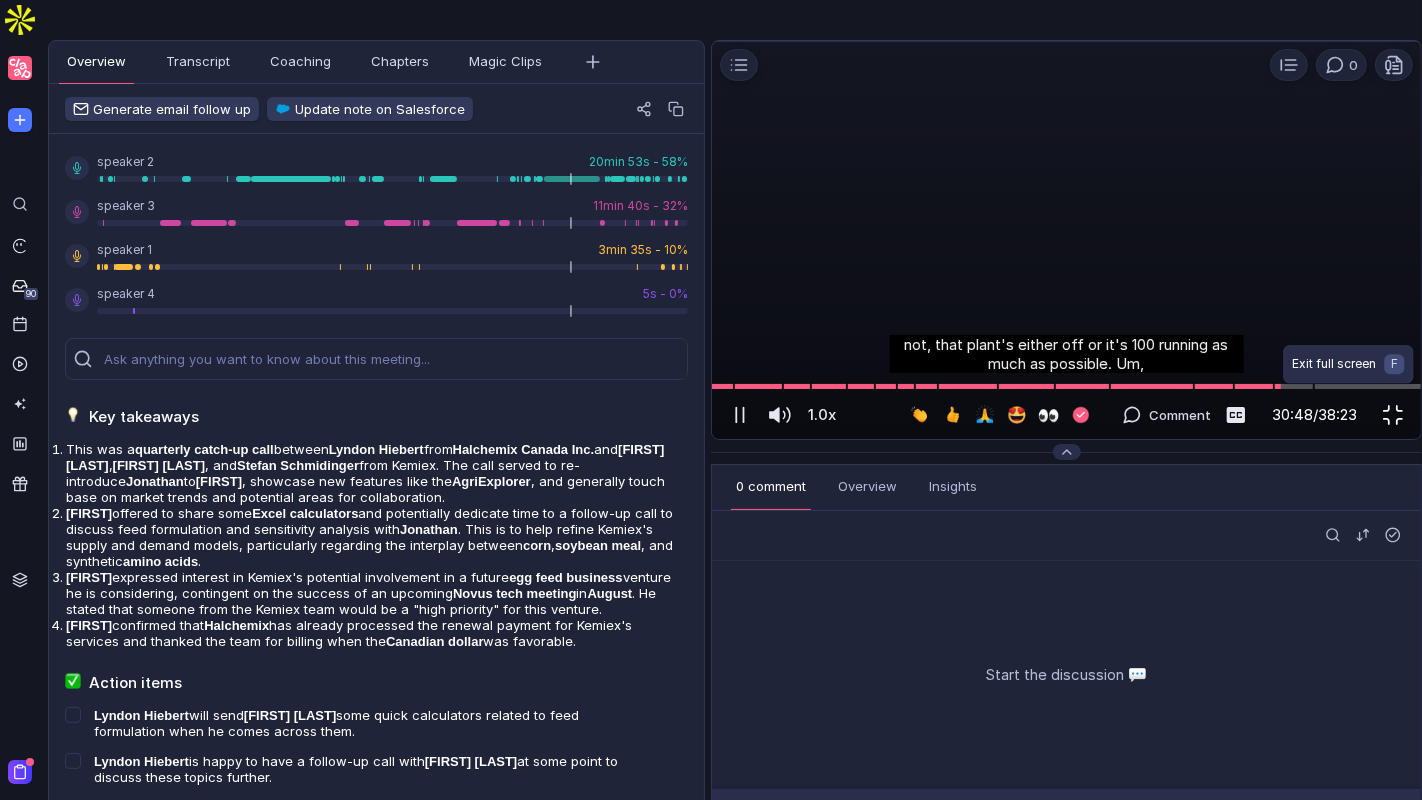 click at bounding box center [1393, 415] 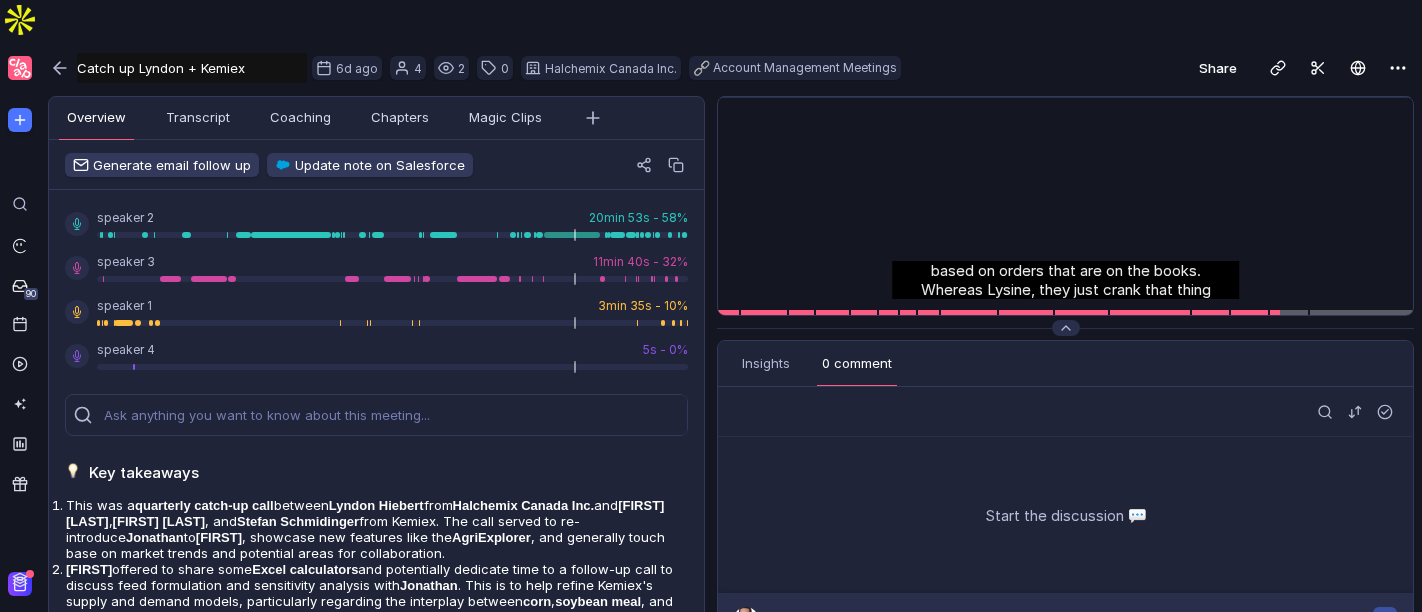 scroll, scrollTop: 0, scrollLeft: 0, axis: both 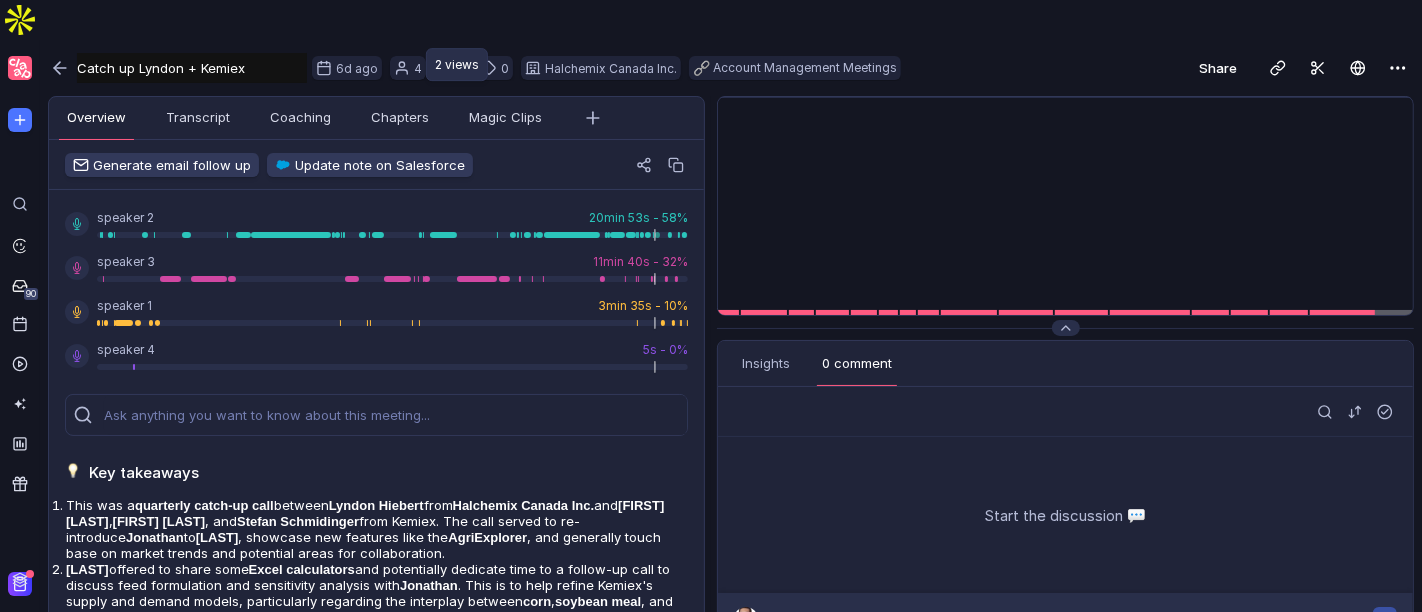 click at bounding box center [446, 68] 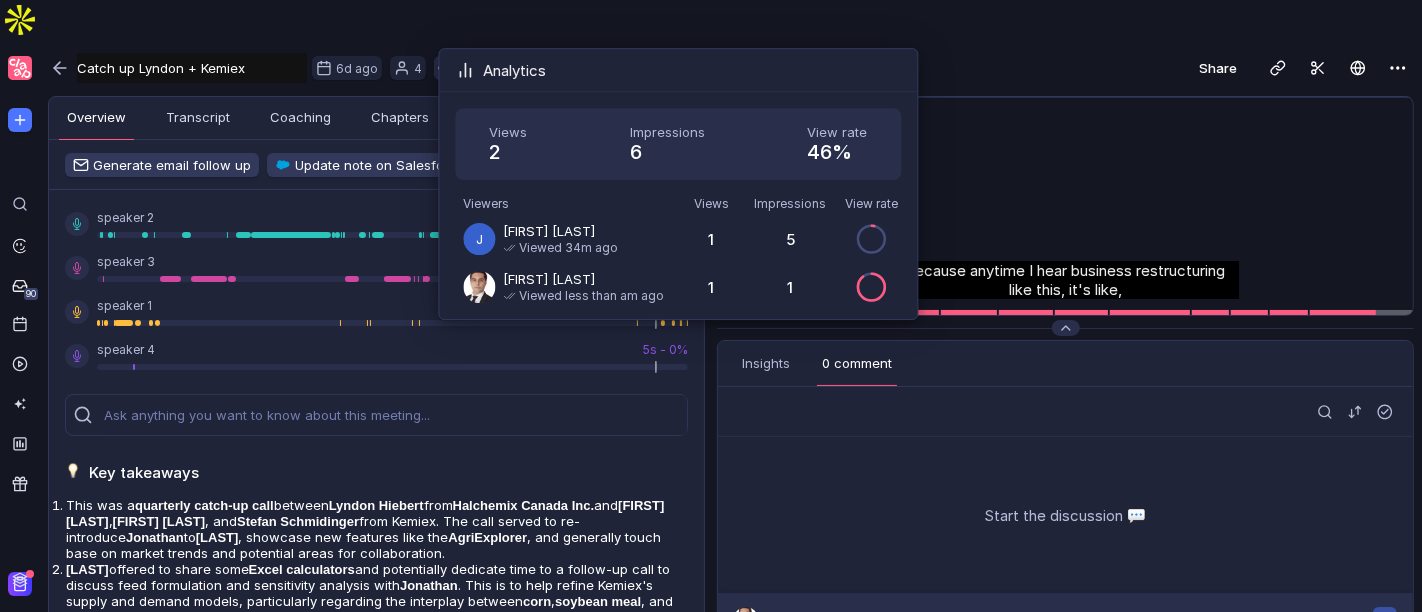 click at bounding box center (446, 68) 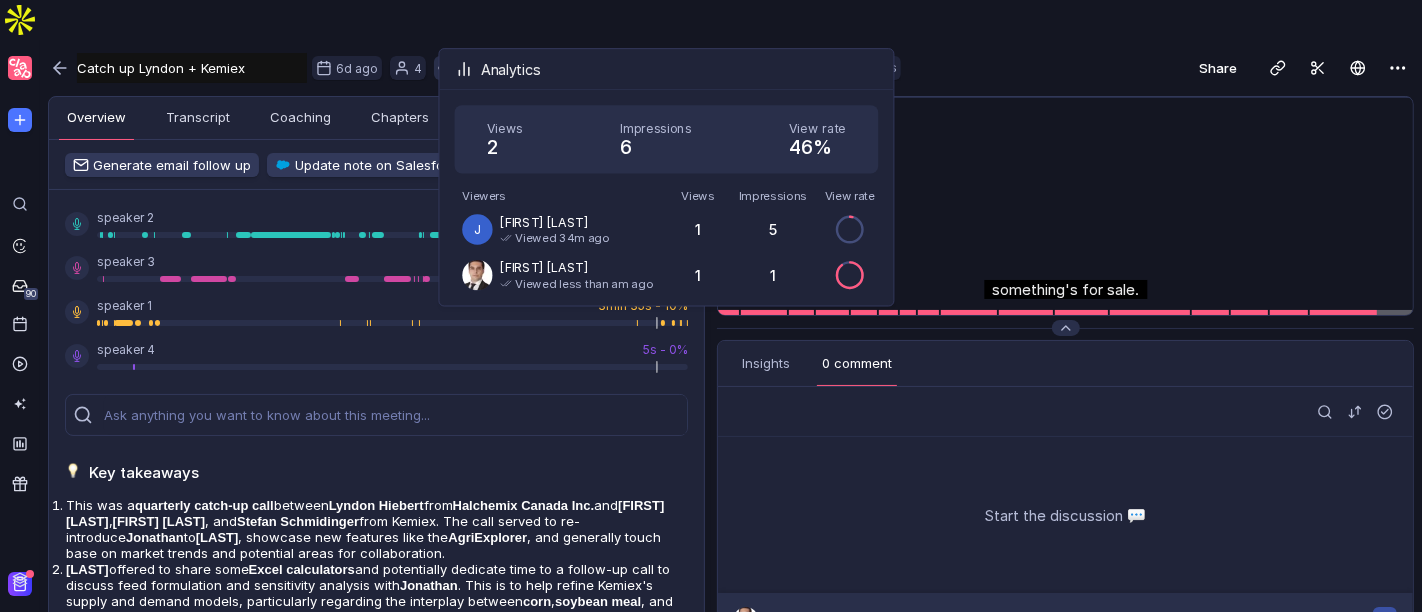 click at bounding box center (446, 68) 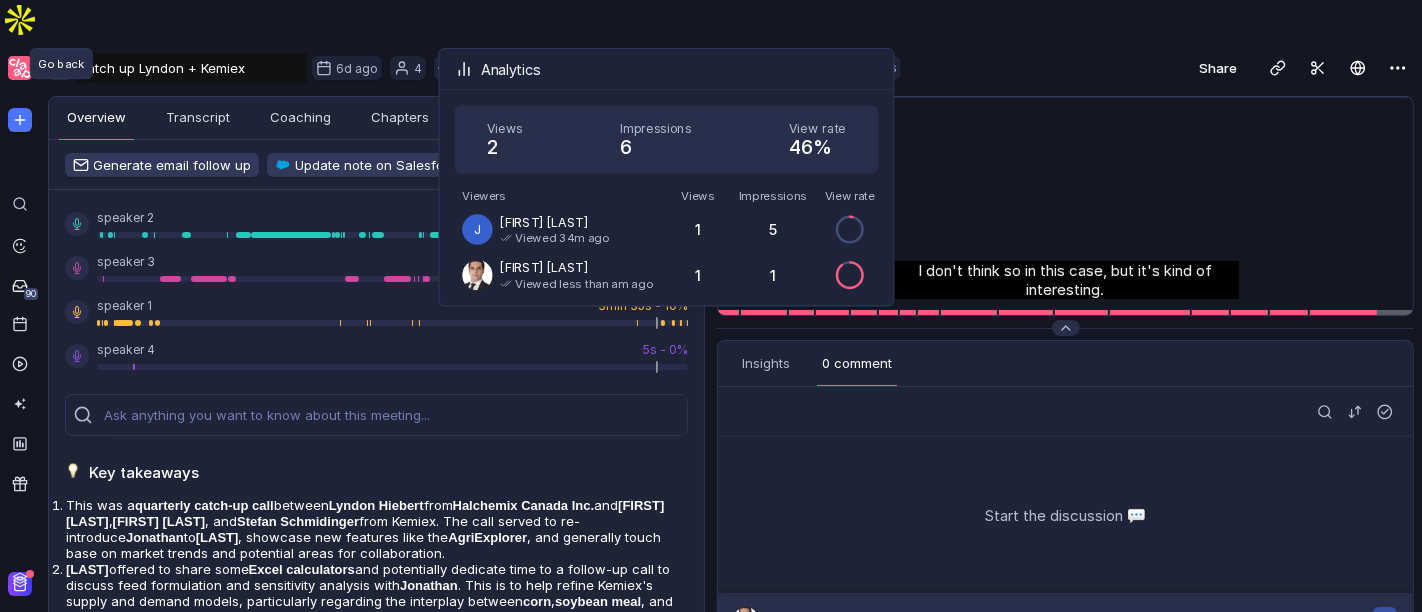 click at bounding box center [60, 68] 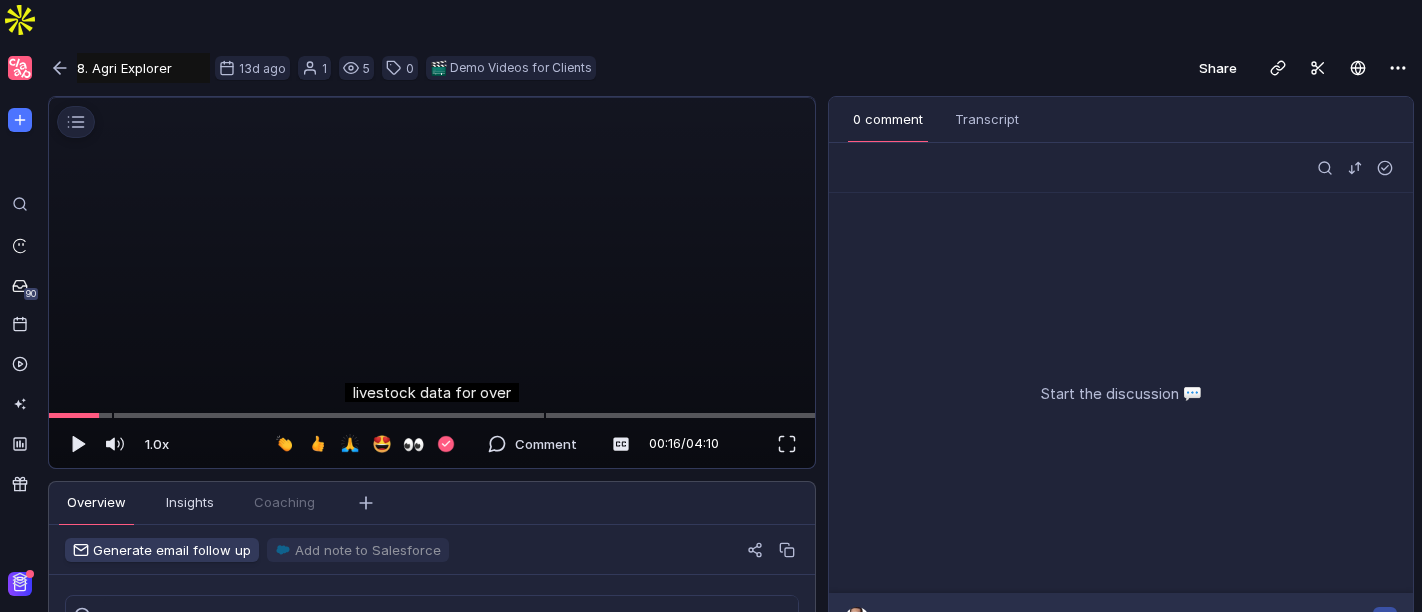scroll, scrollTop: 0, scrollLeft: 0, axis: both 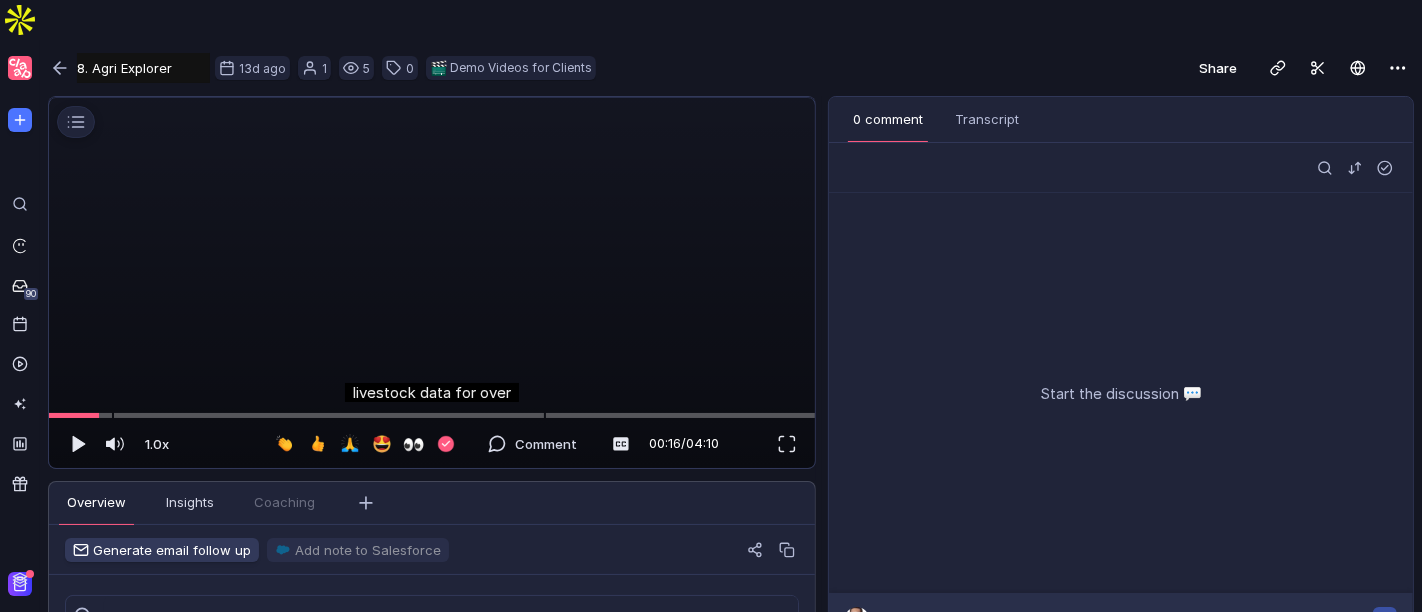 click at bounding box center [429, 98] 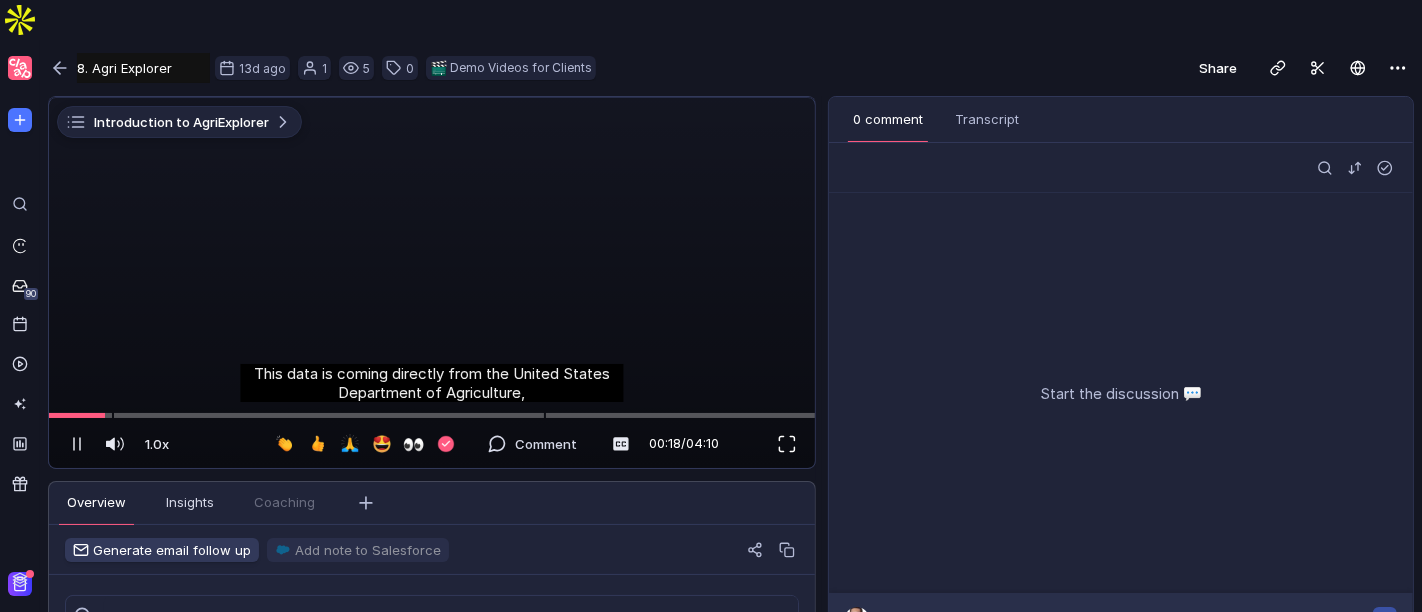 click at bounding box center [787, 444] 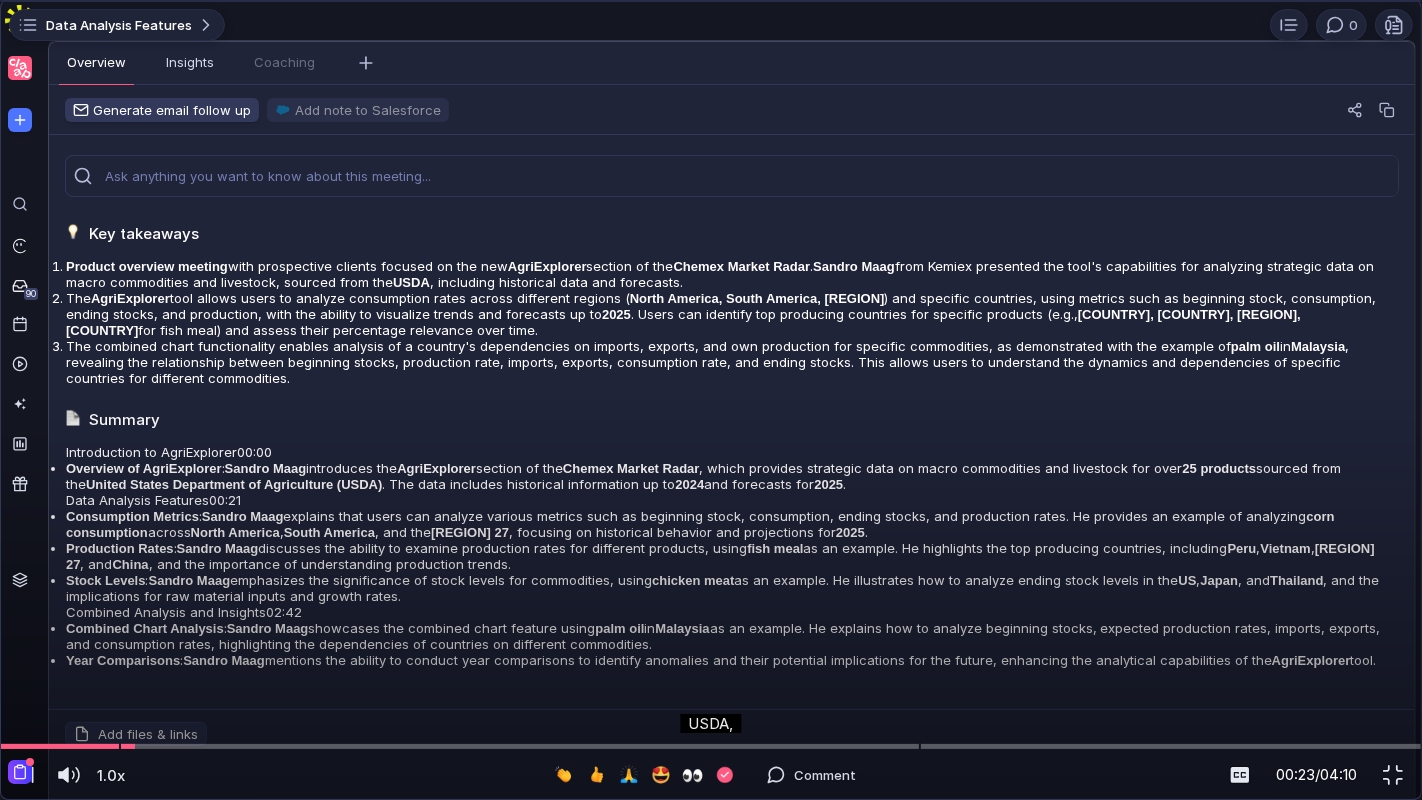 click at bounding box center (711, 1) 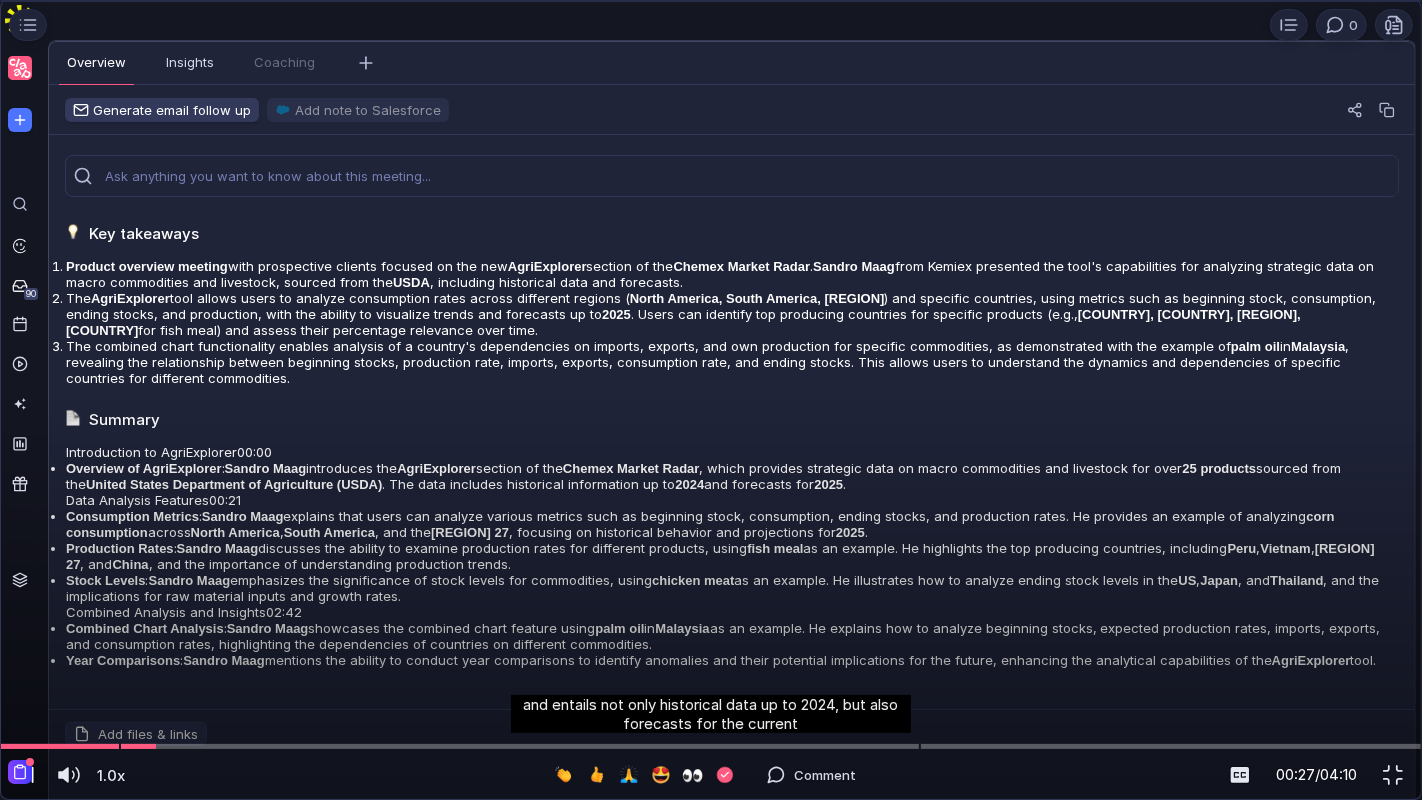 click at bounding box center [25, 775] 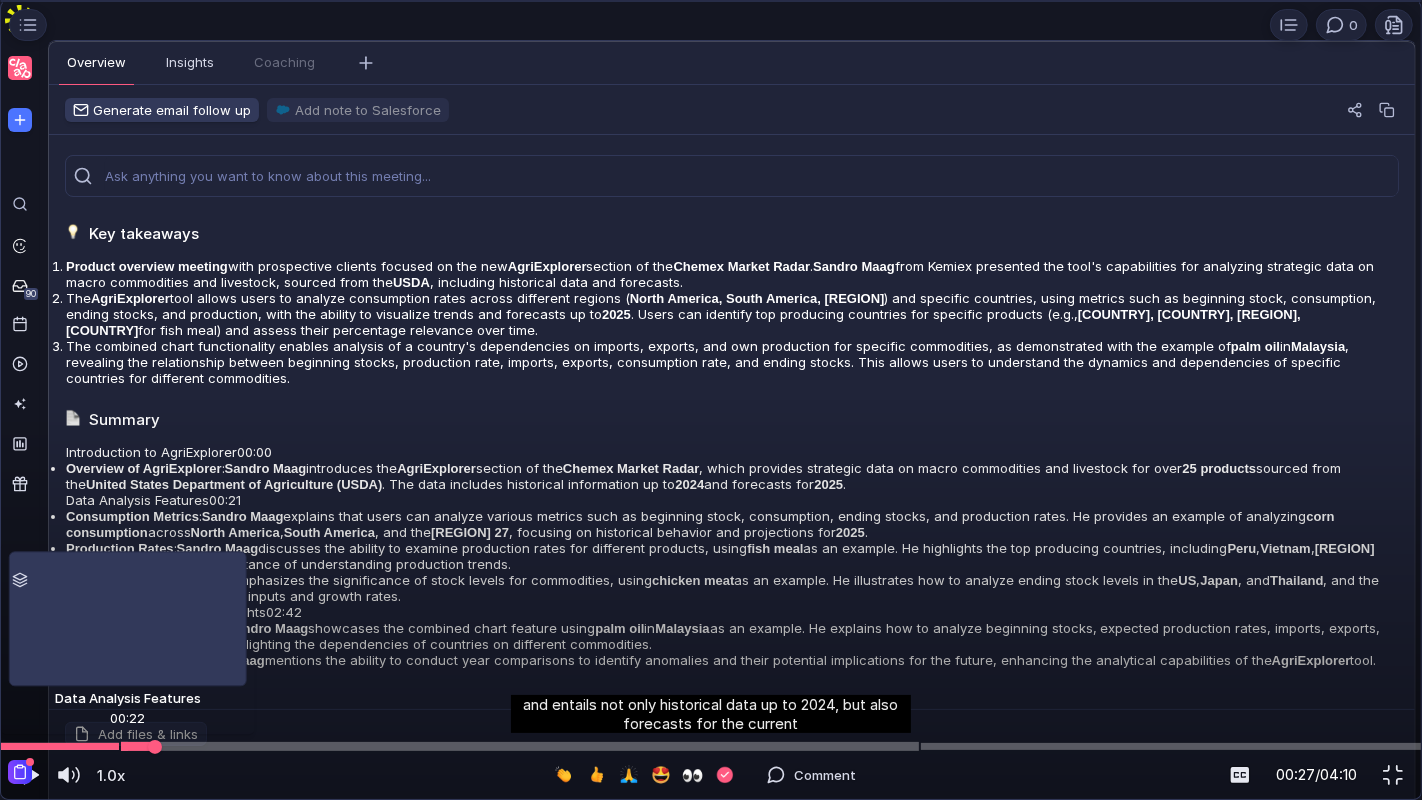 click at bounding box center (711, 746) 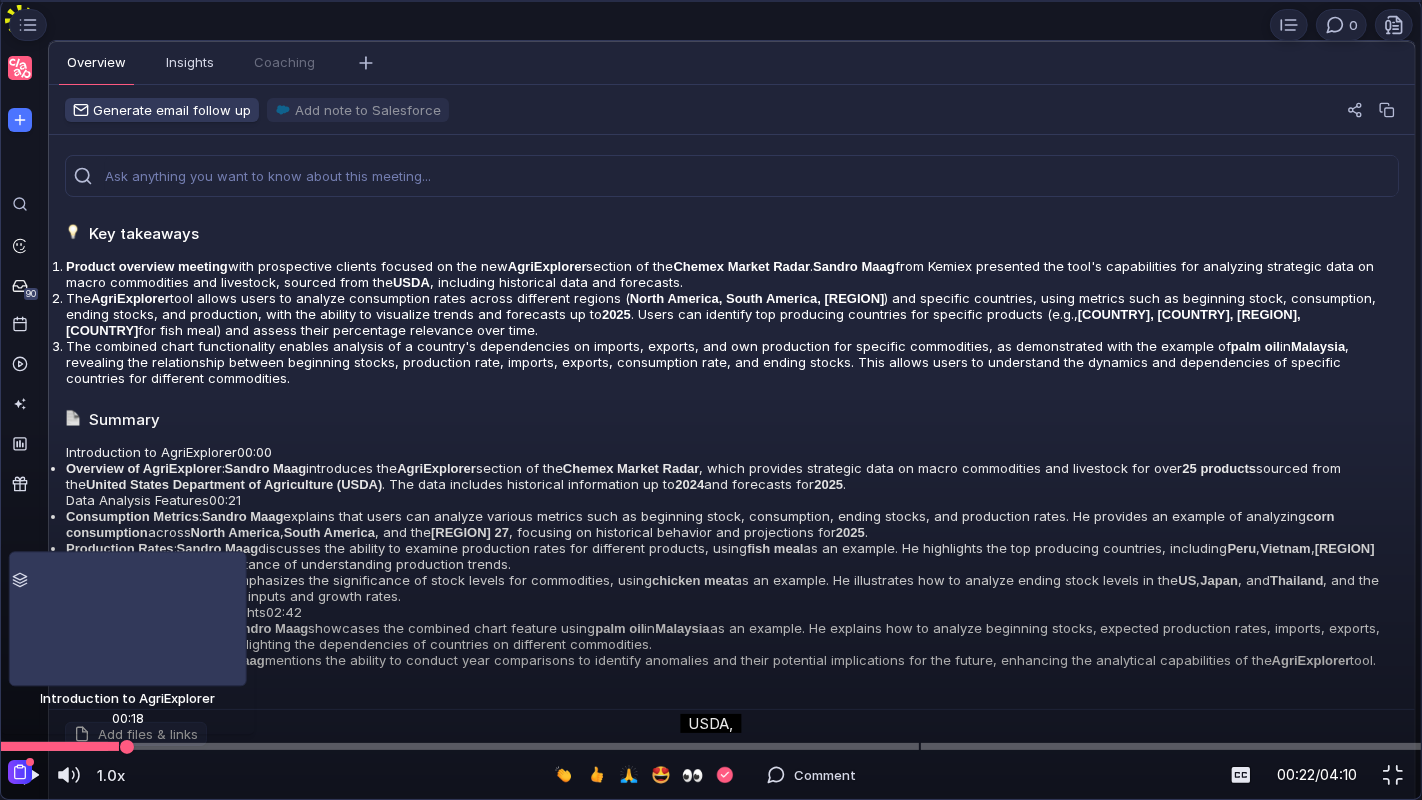 click at bounding box center (711, 746) 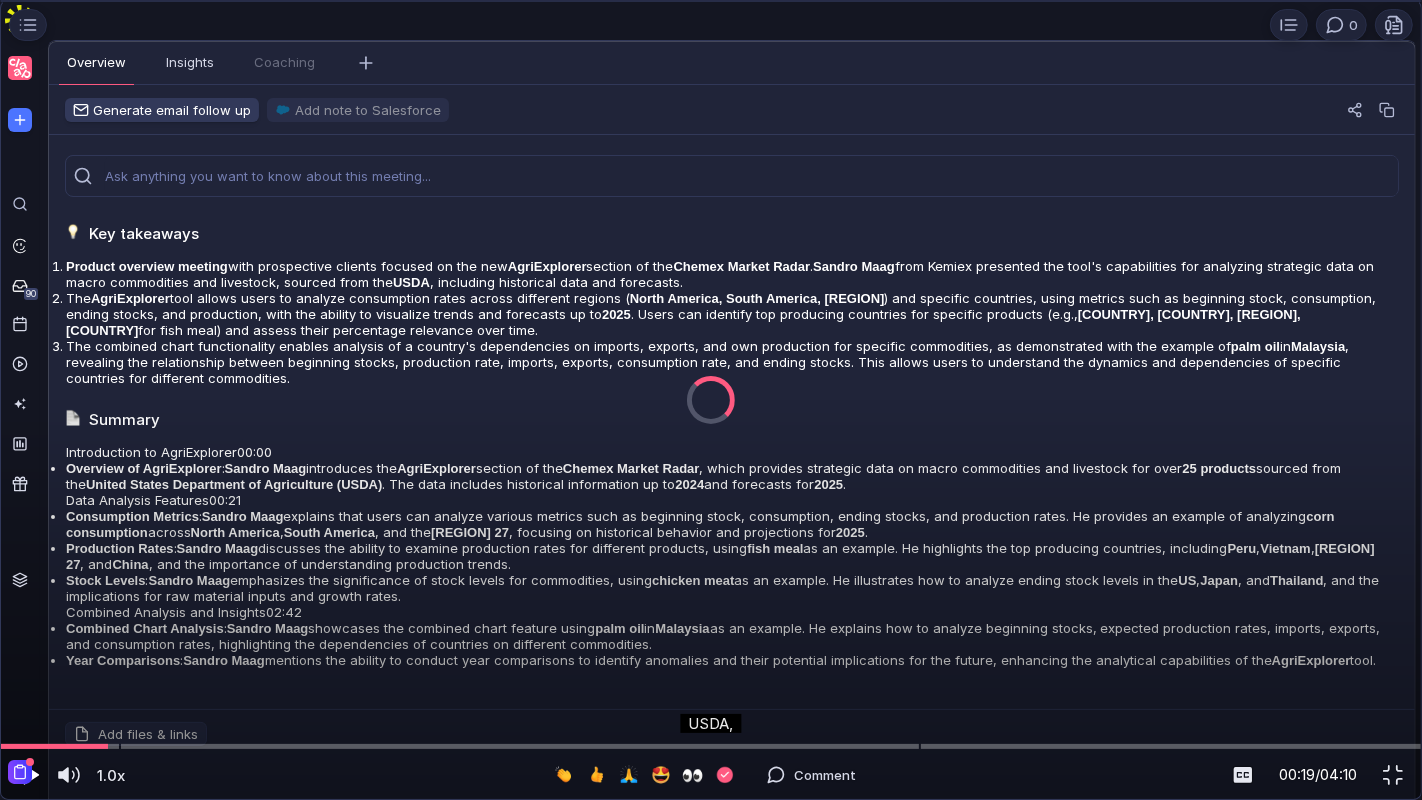 click at bounding box center (31, 775) 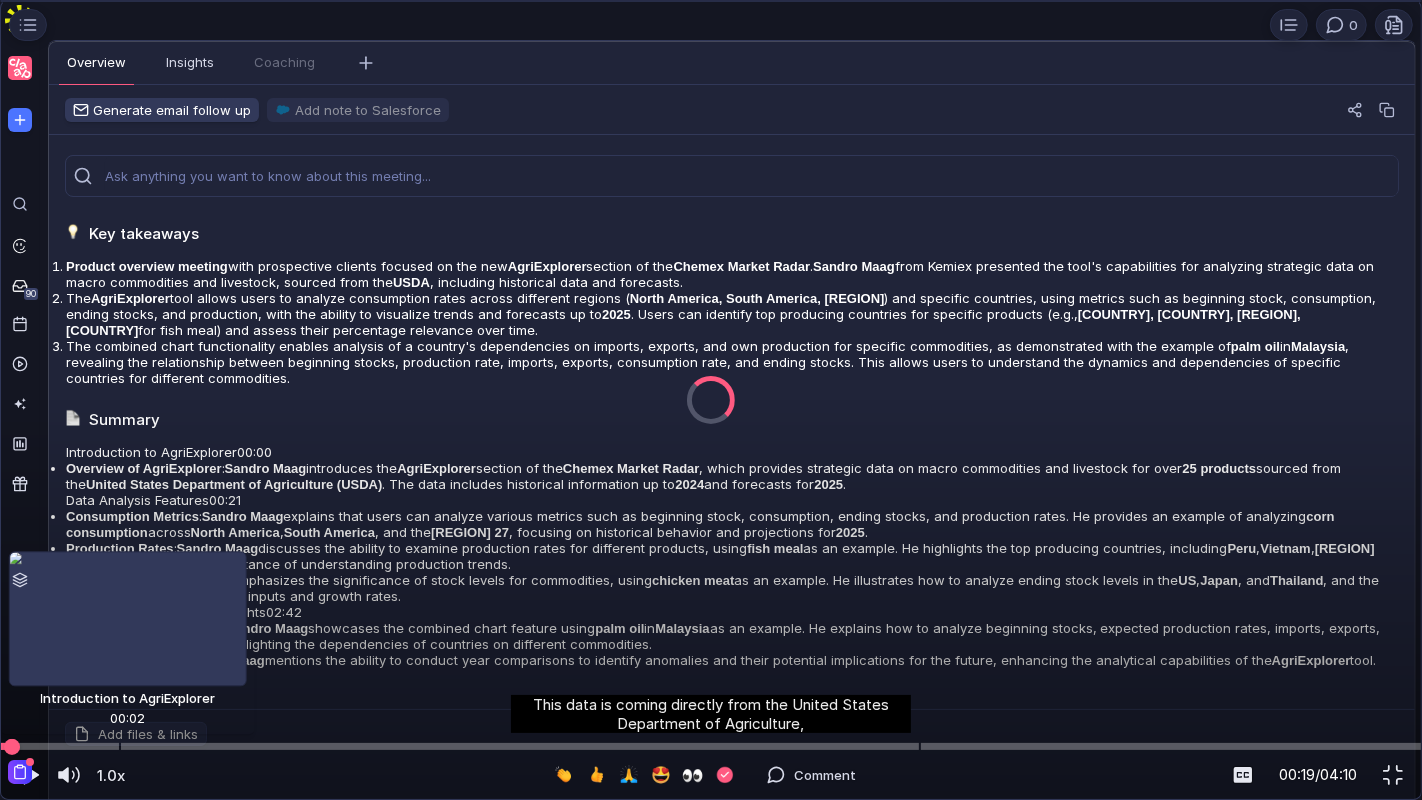 click at bounding box center (711, 746) 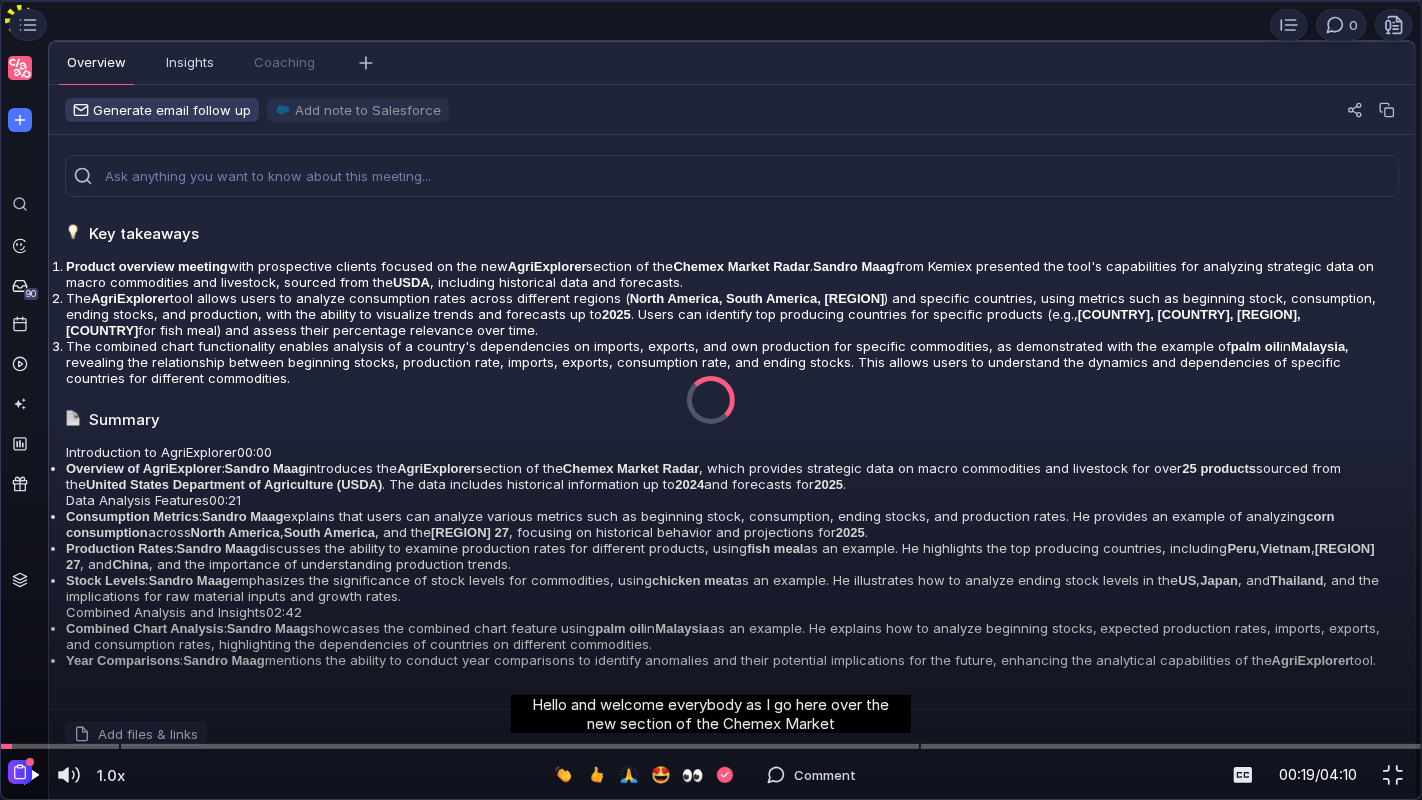 click at bounding box center [31, 775] 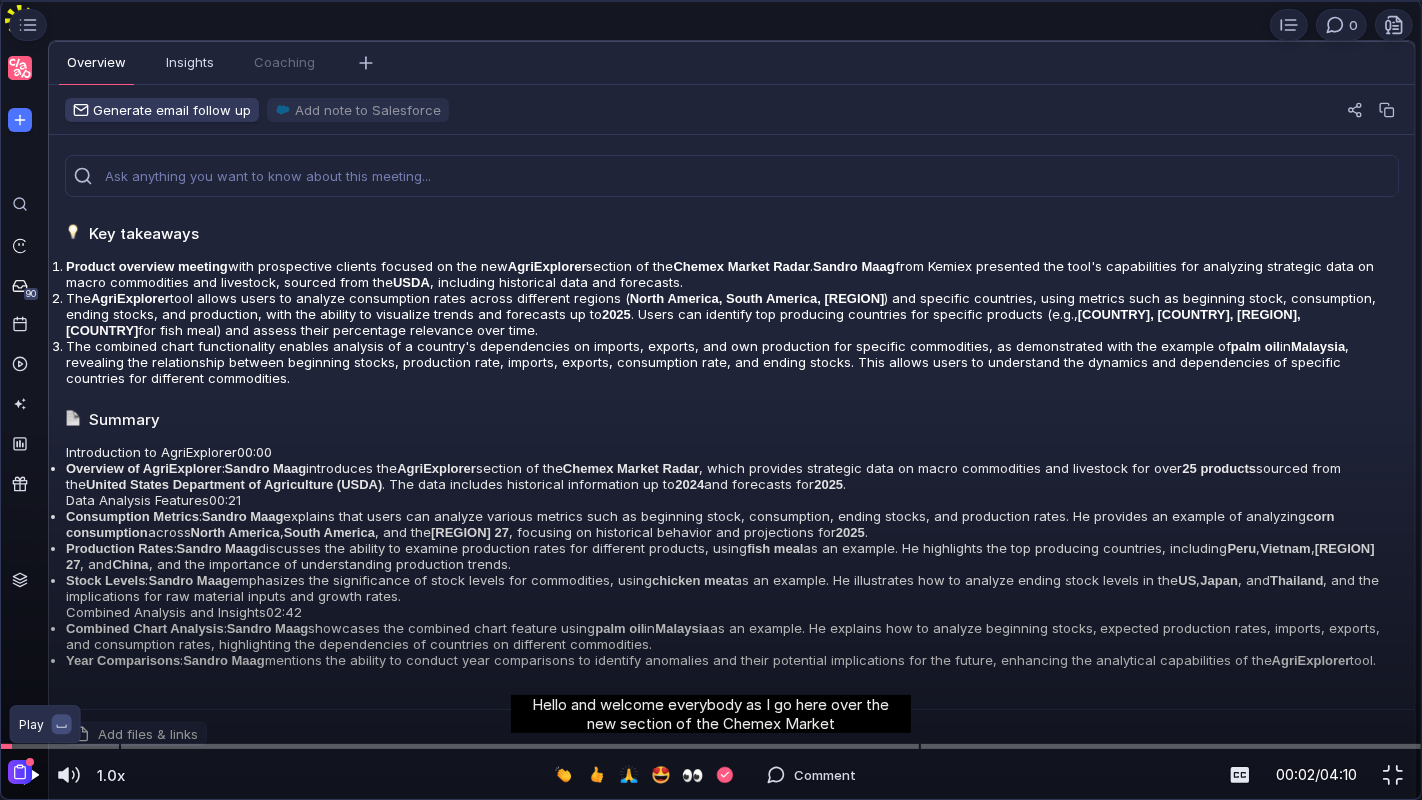 click at bounding box center [31, 775] 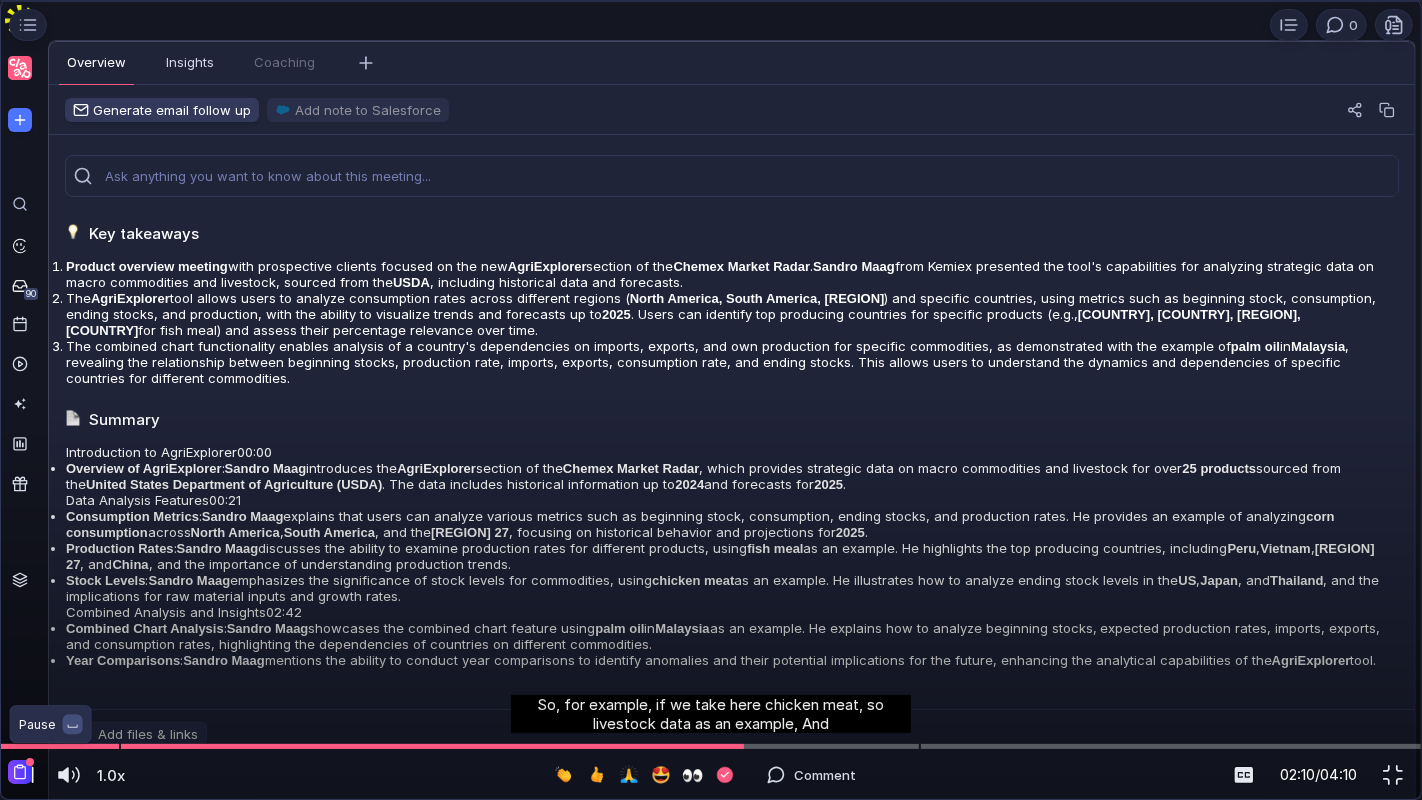 click at bounding box center (29, 775) 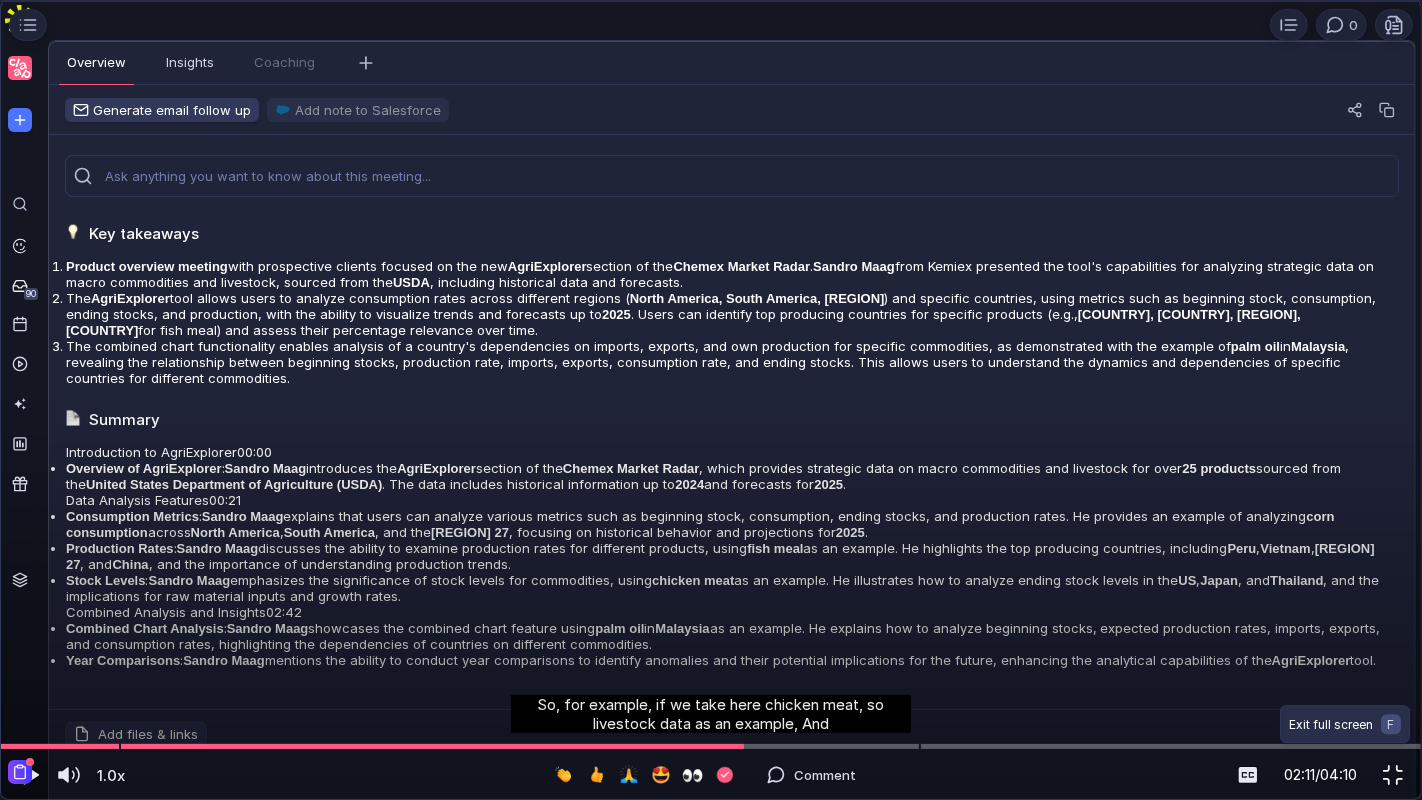 click at bounding box center [1393, 775] 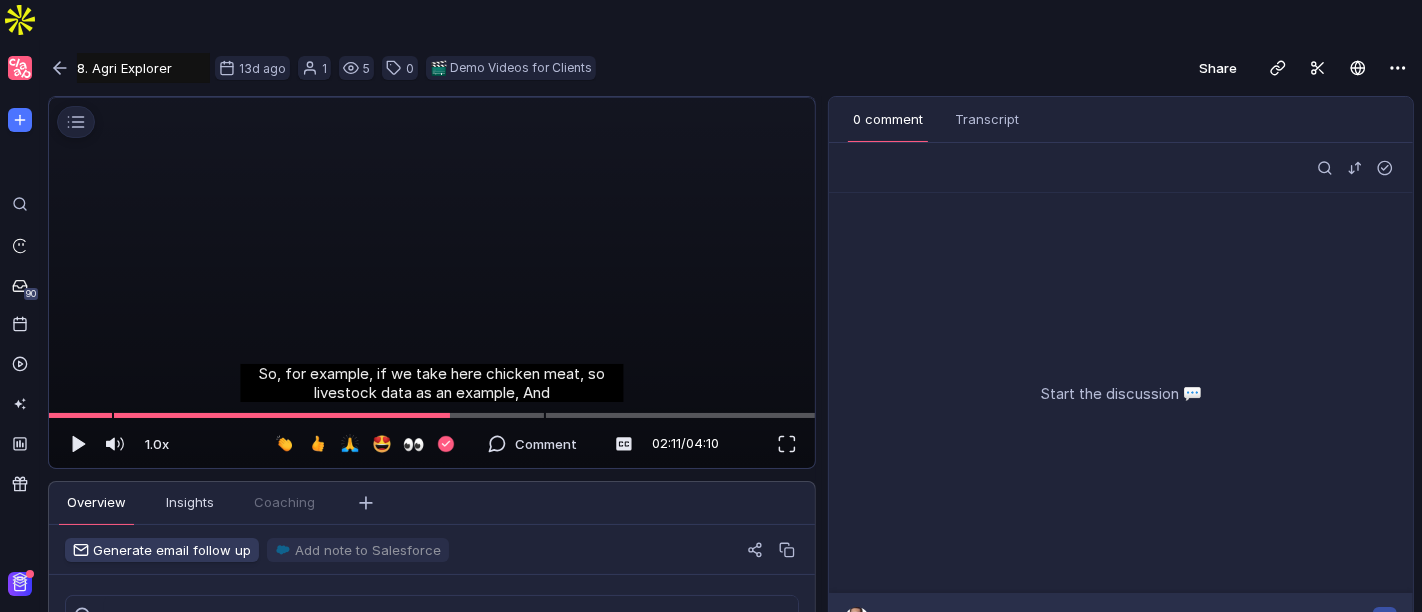click at bounding box center (429, 98) 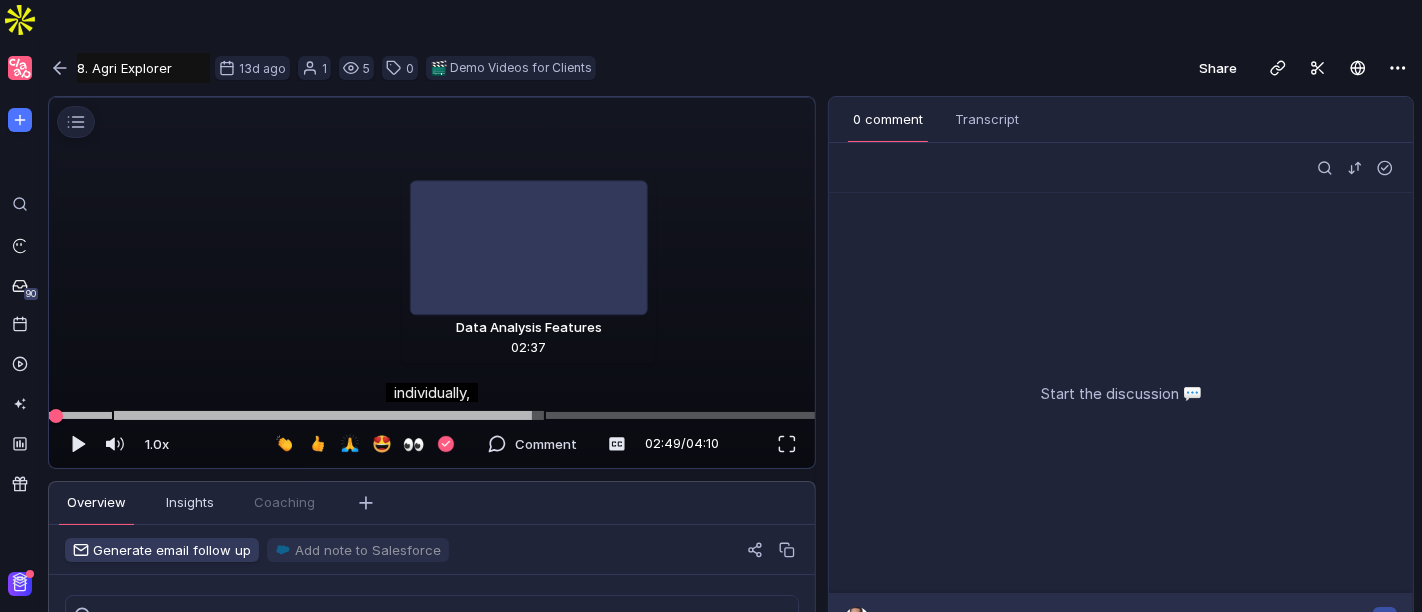 click at bounding box center (432, 415) 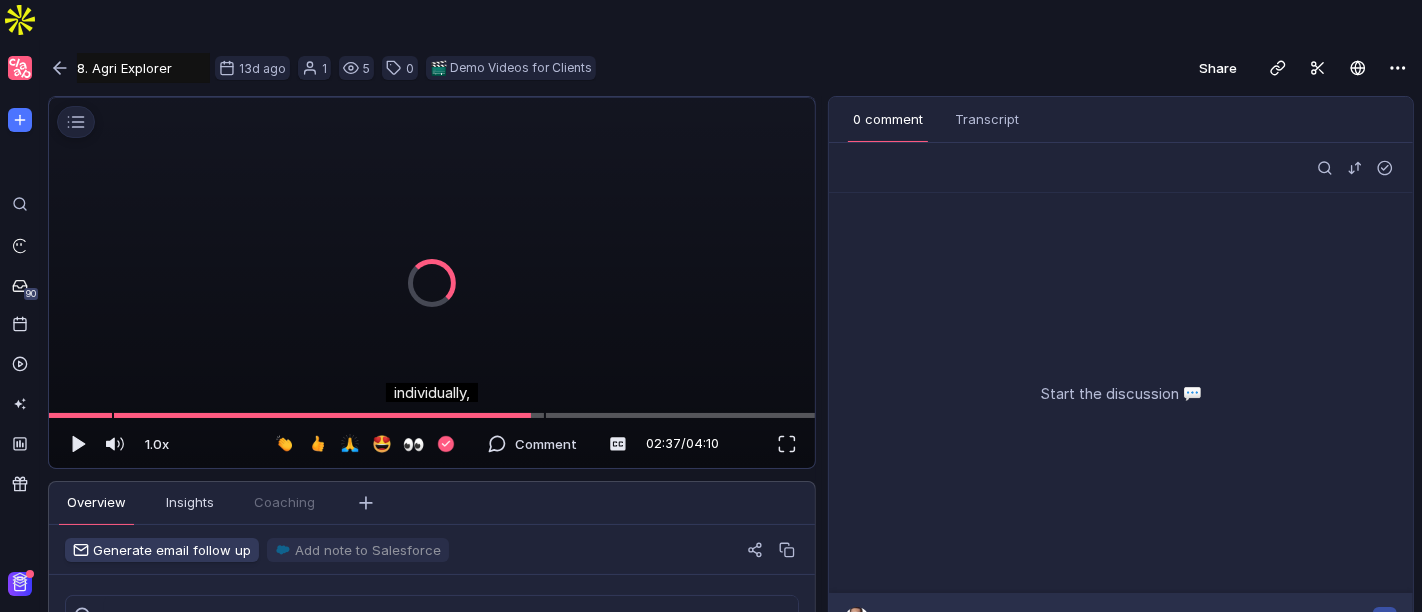 click at bounding box center (429, 98) 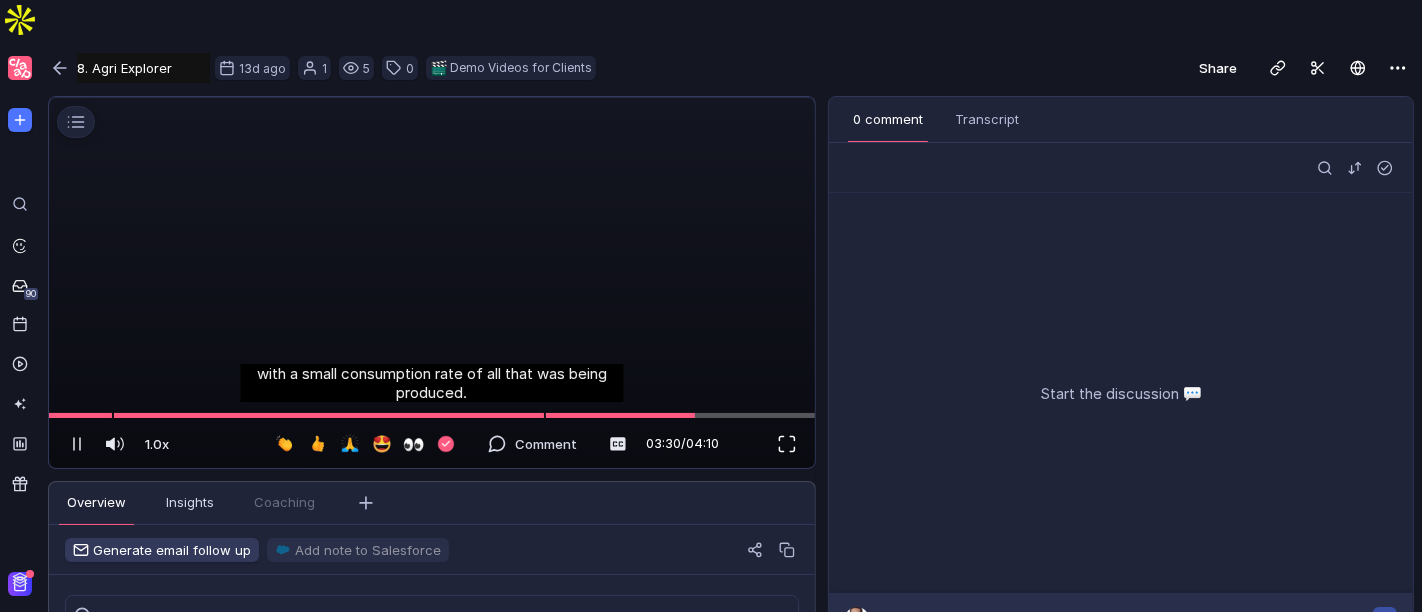 click at bounding box center [787, 444] 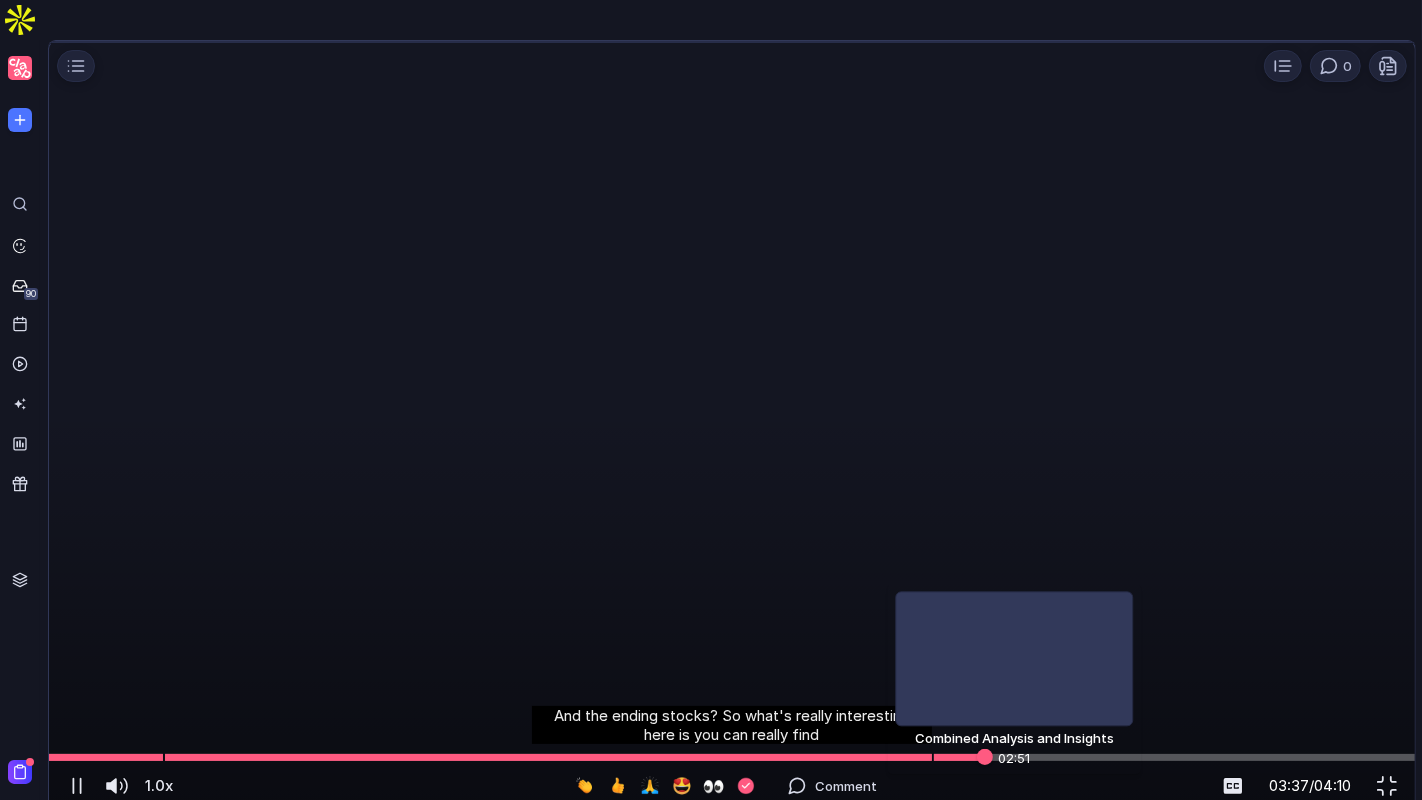 click at bounding box center (732, 757) 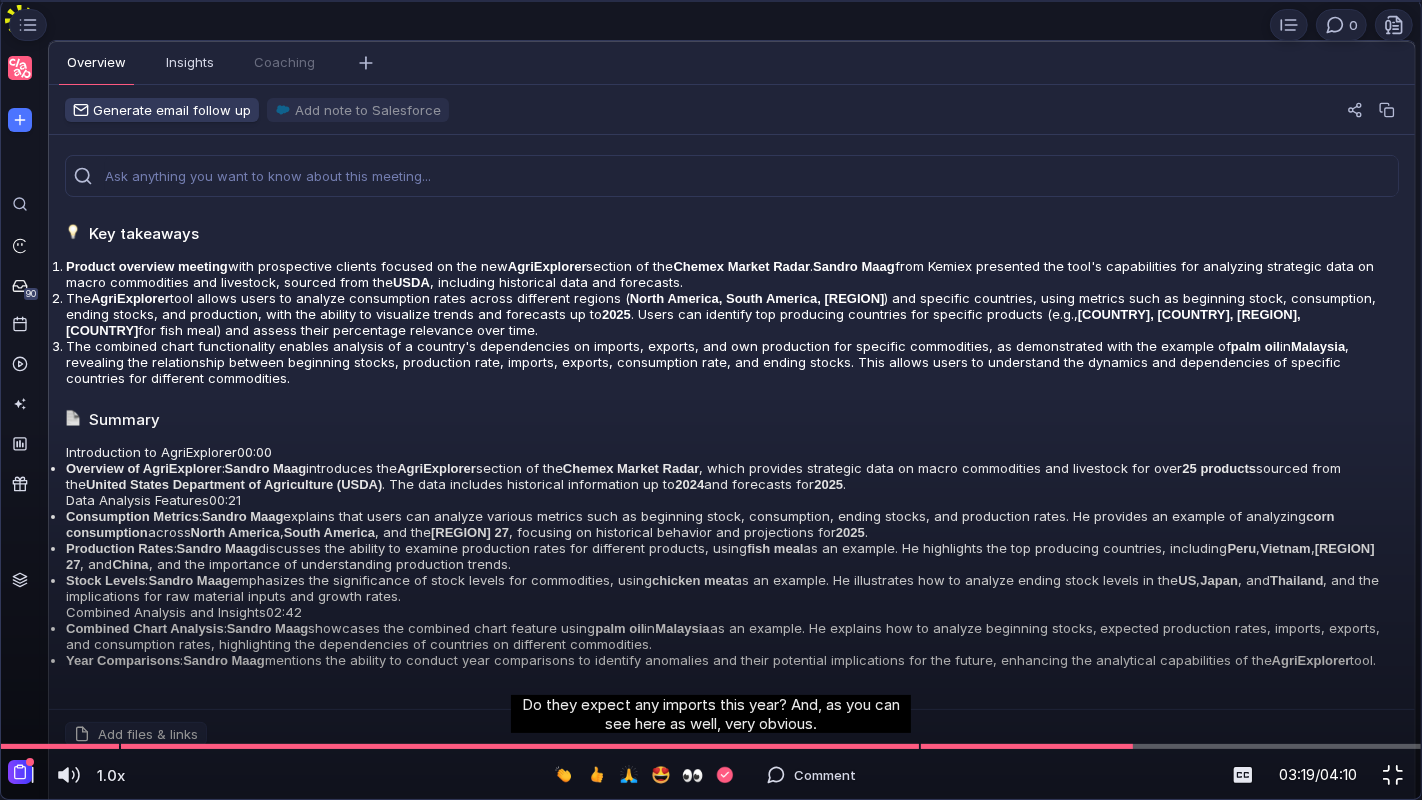 click at bounding box center [1393, 775] 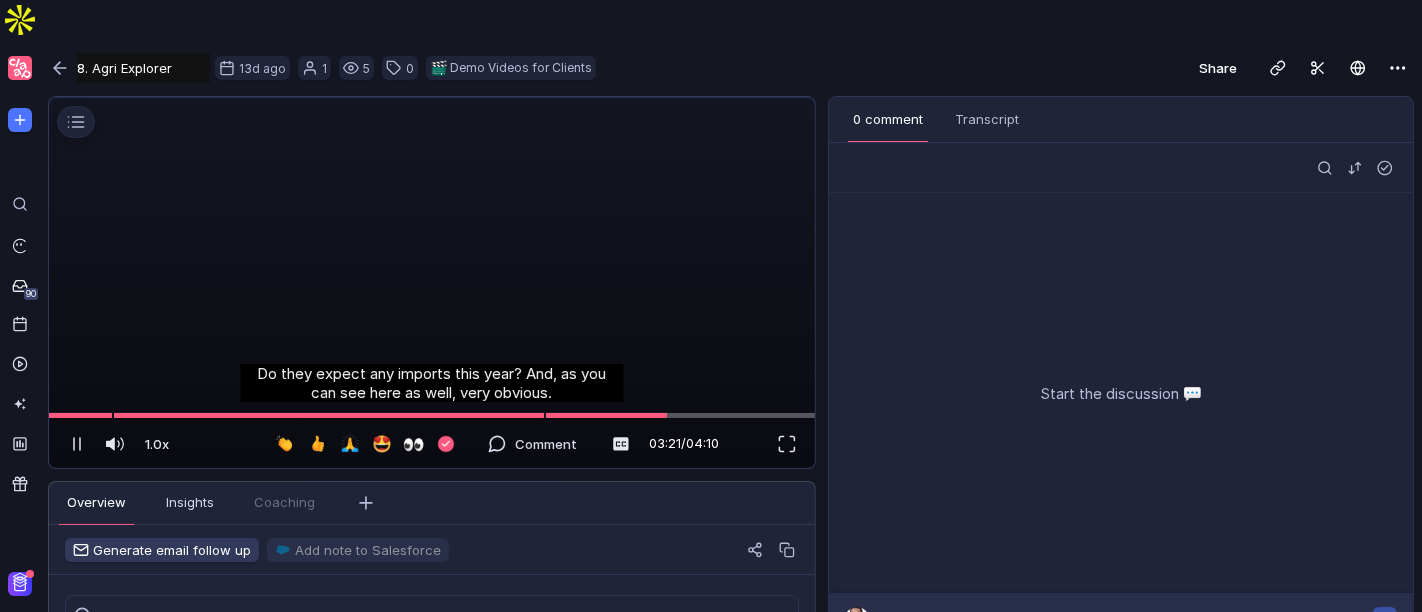 click at bounding box center [429, 98] 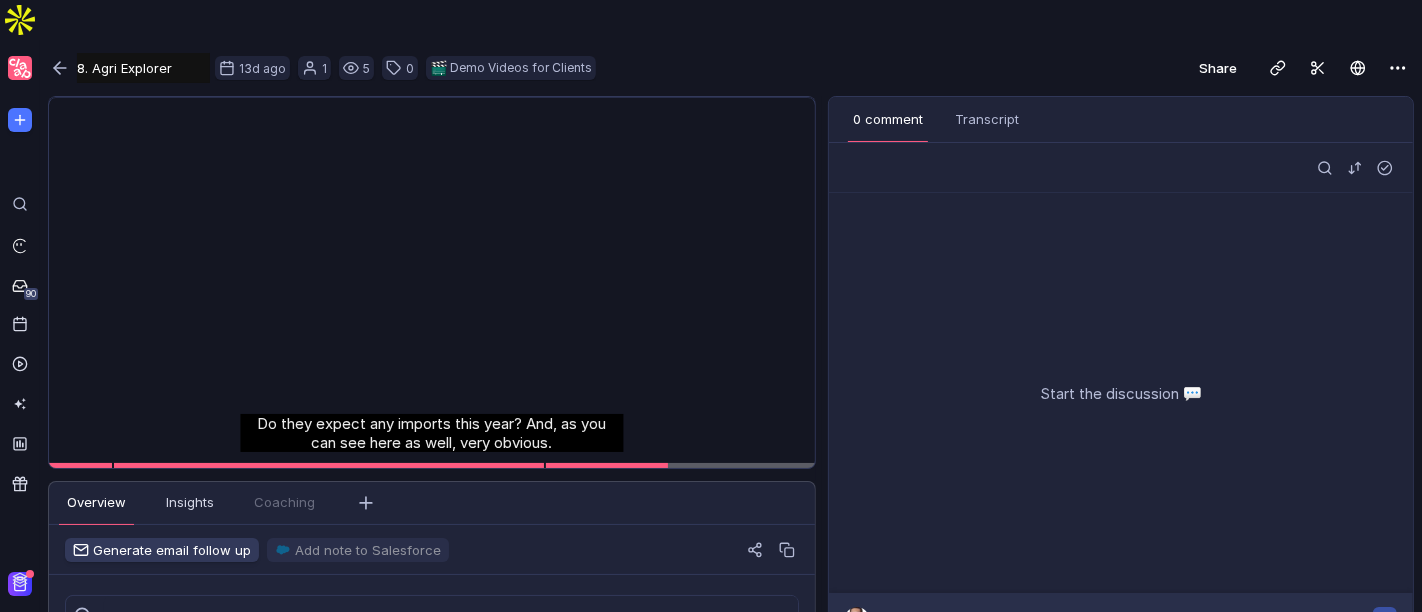 click at bounding box center [429, 98] 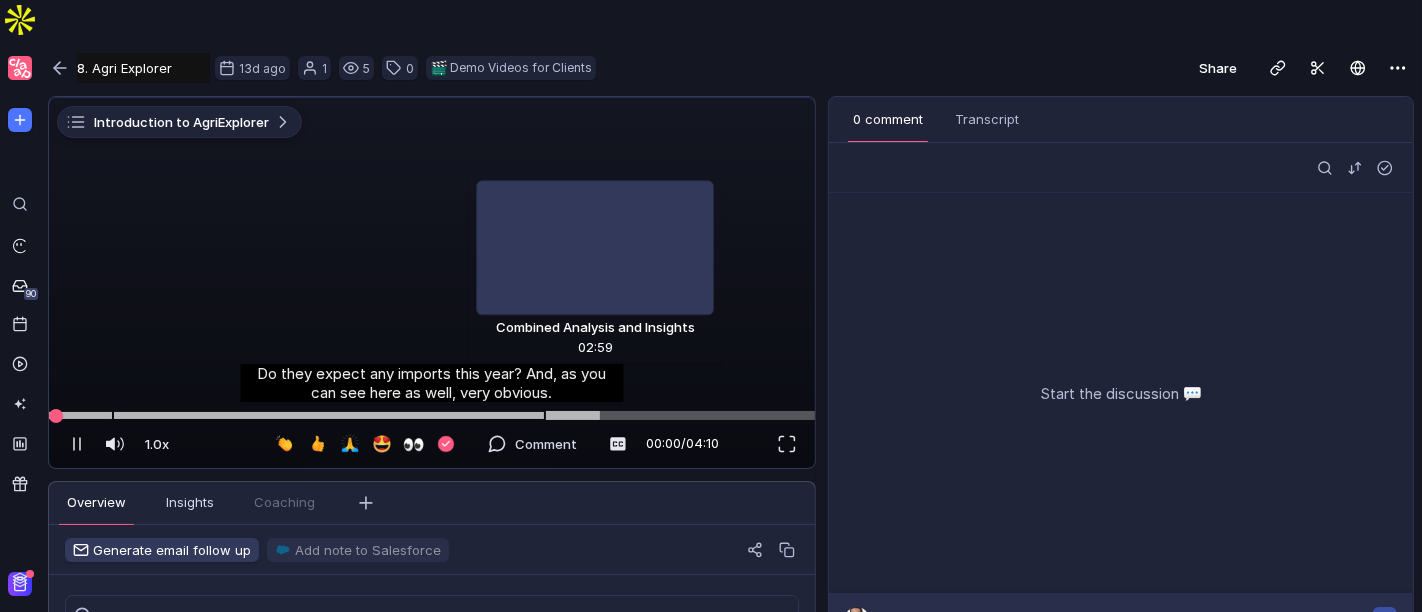 click at bounding box center (432, 415) 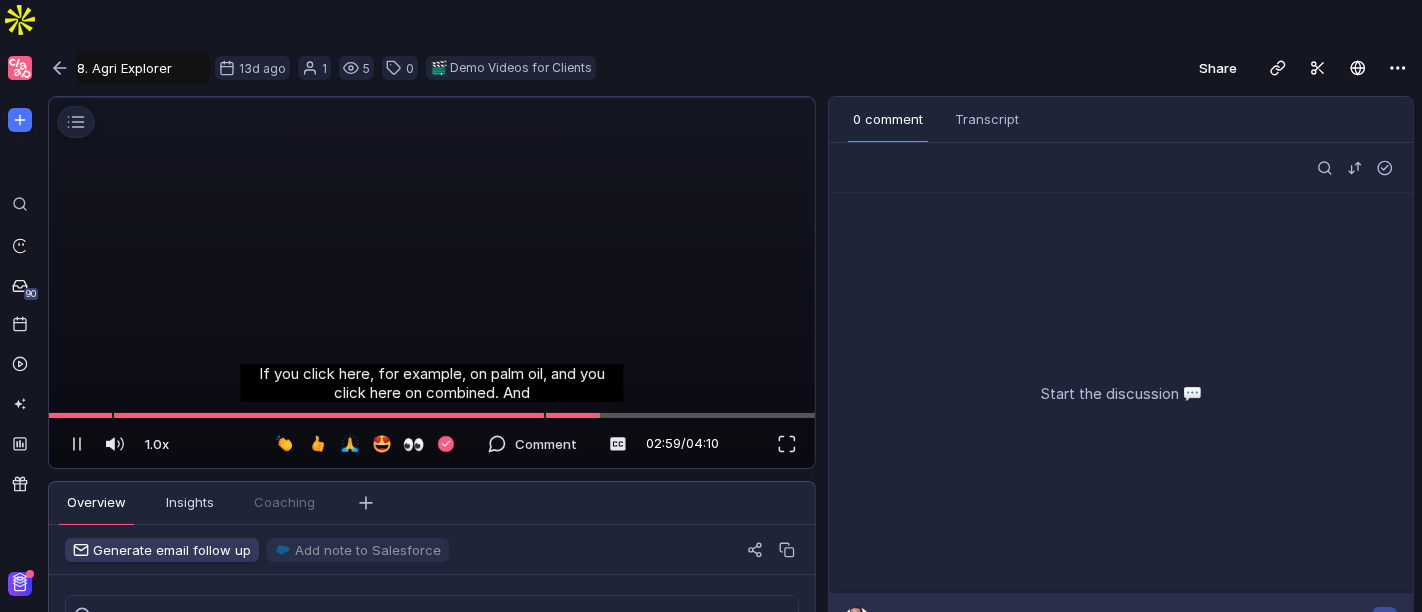 click at bounding box center [429, 98] 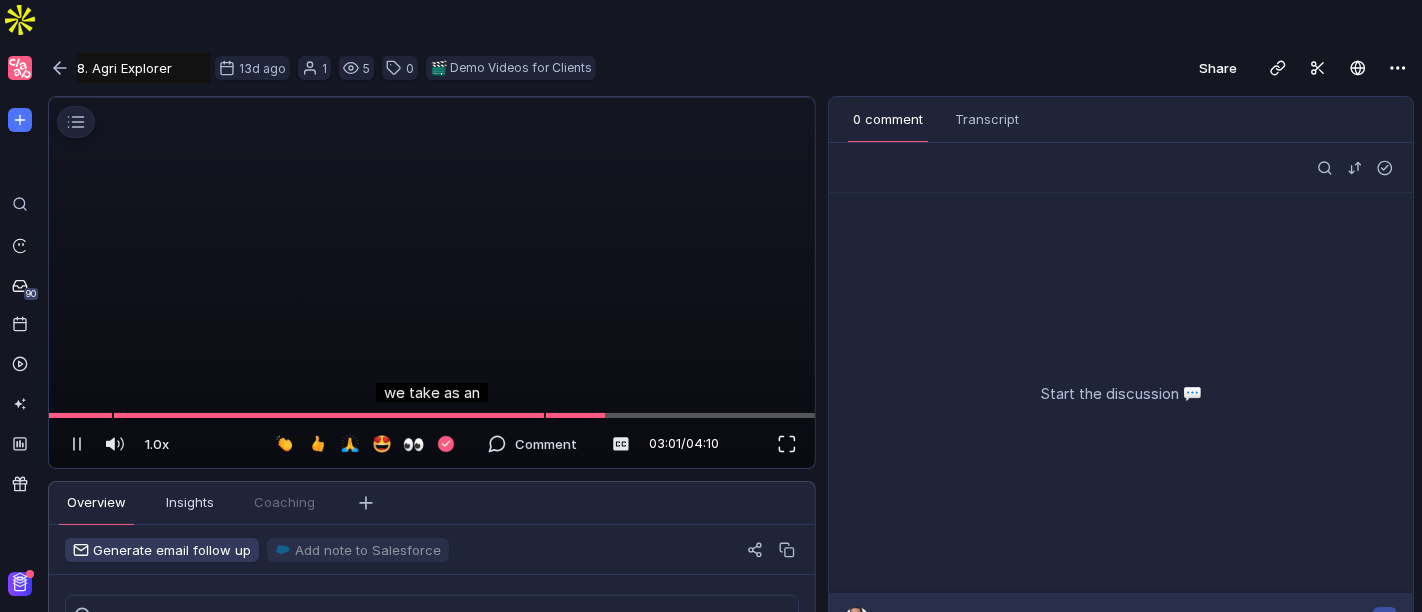 click at bounding box center (787, 444) 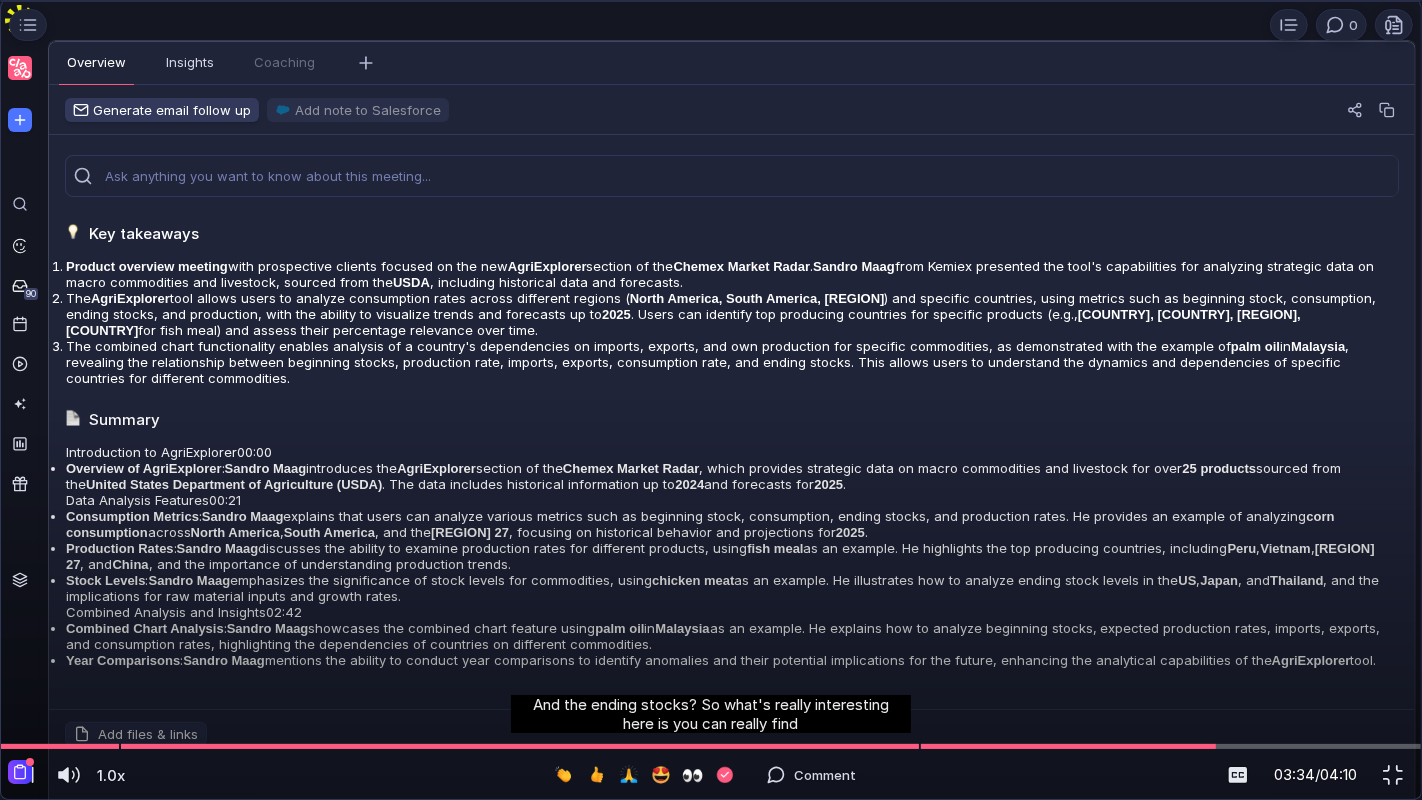 click at bounding box center (711, 1) 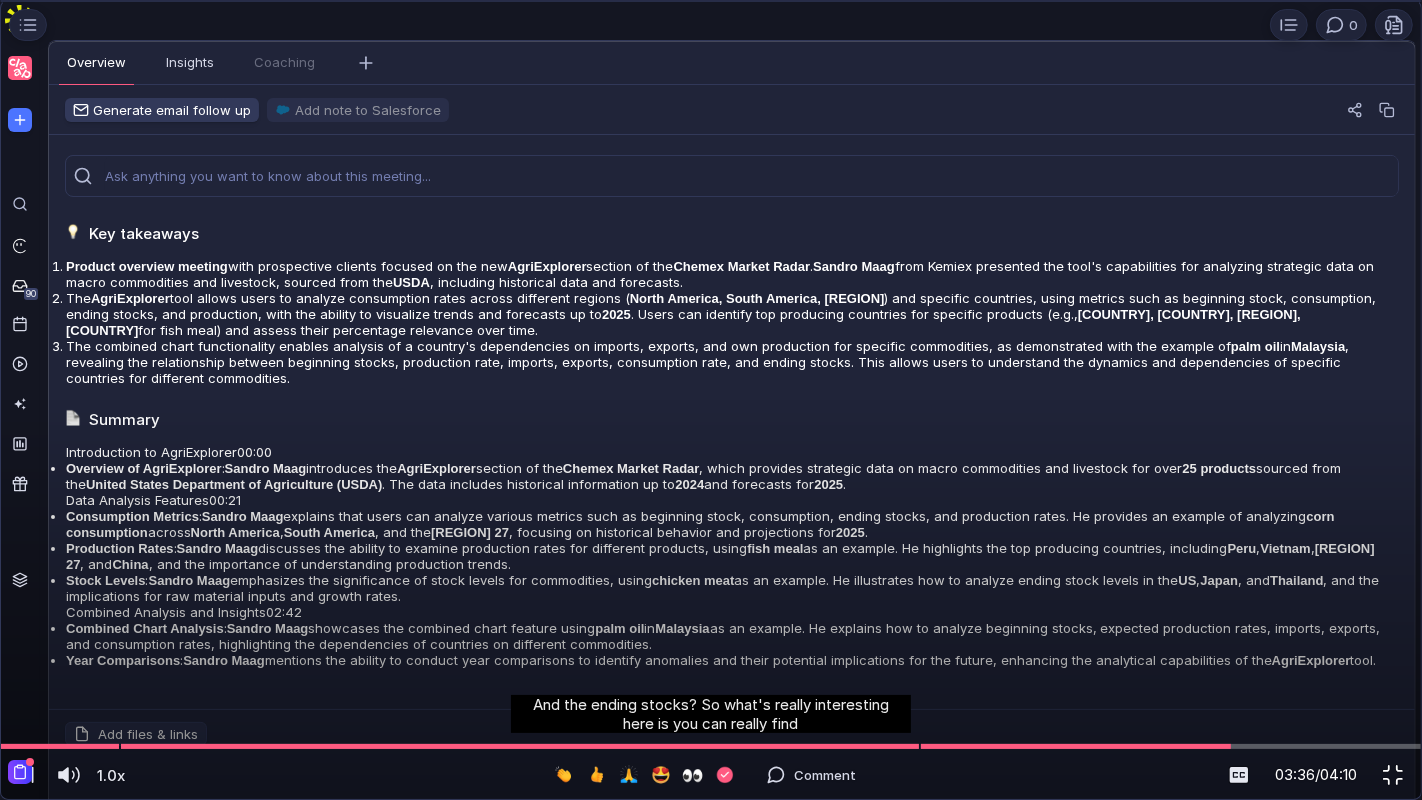 click at bounding box center (1393, 775) 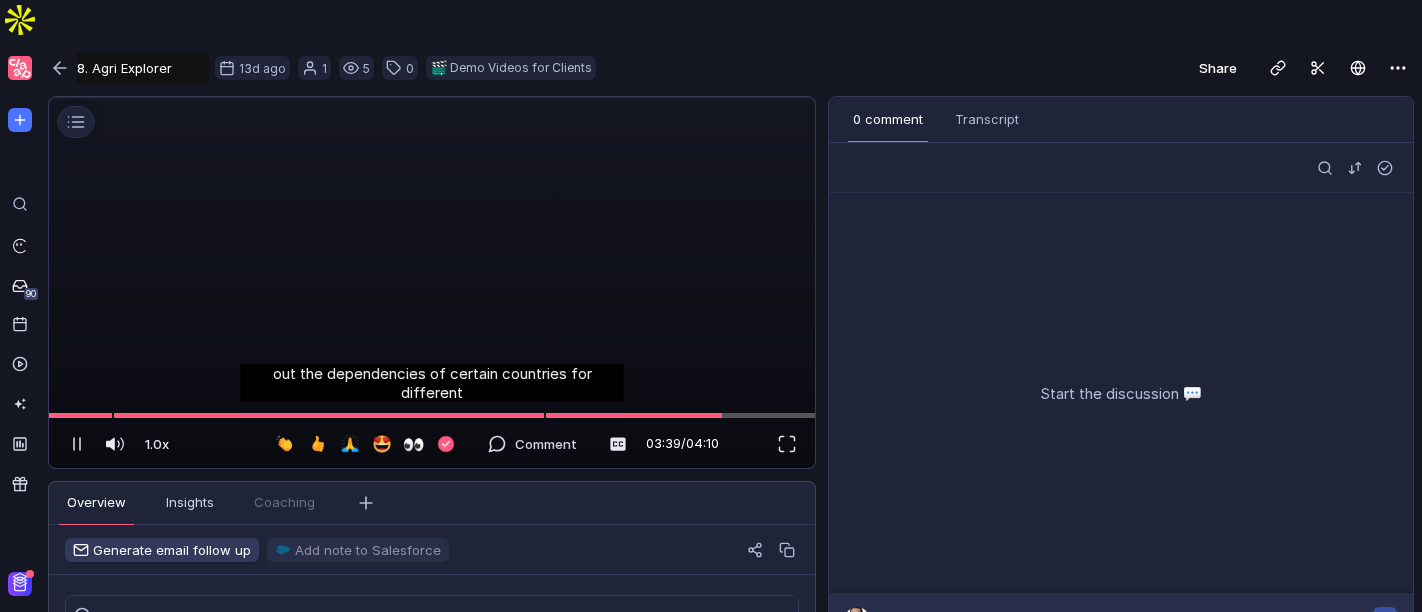 click at bounding box center (429, 98) 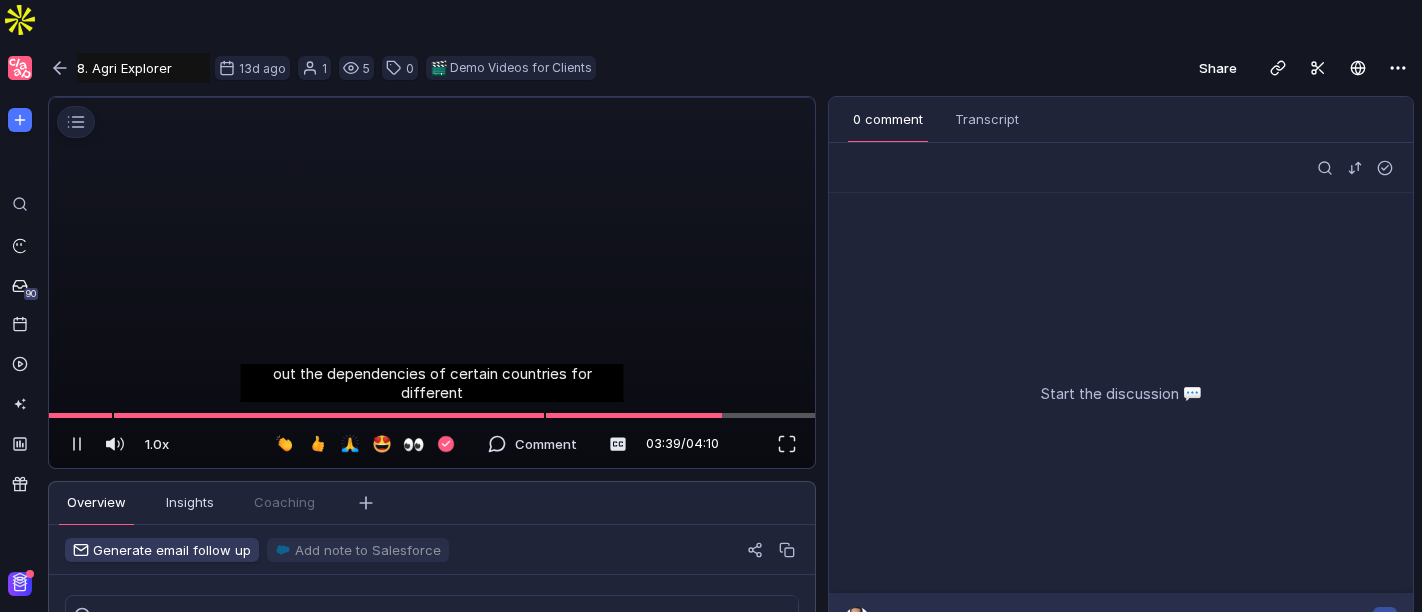 scroll, scrollTop: 0, scrollLeft: 0, axis: both 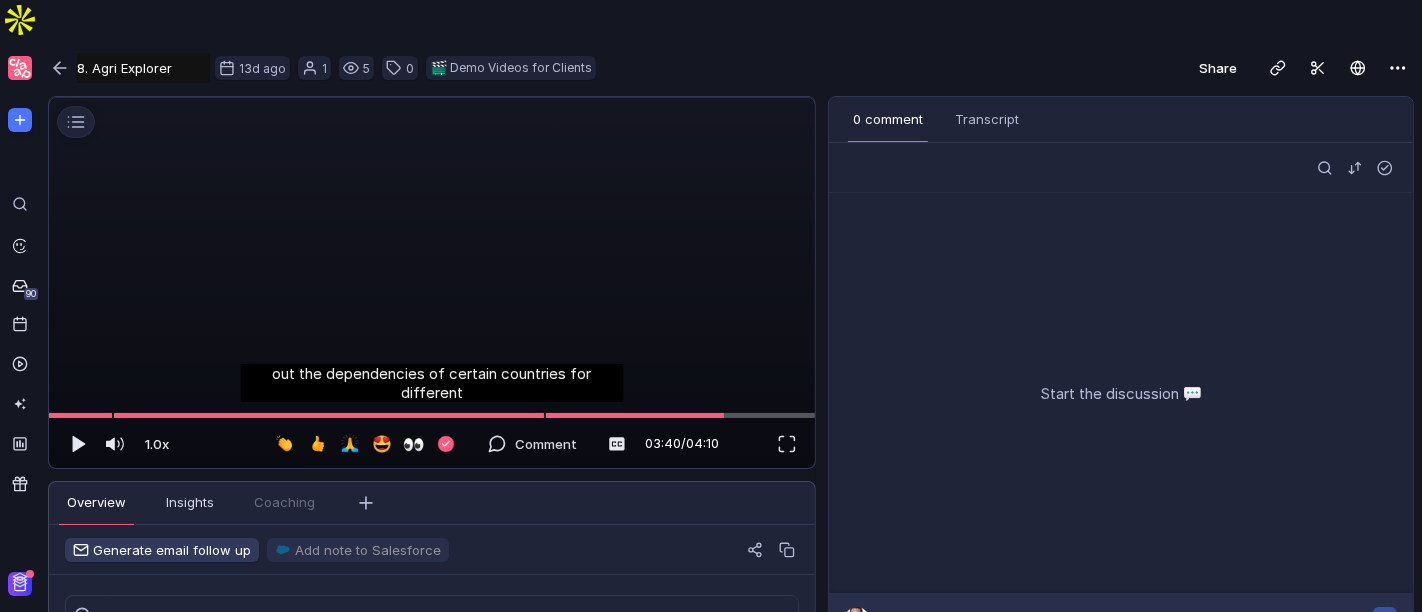 click at bounding box center (429, 98) 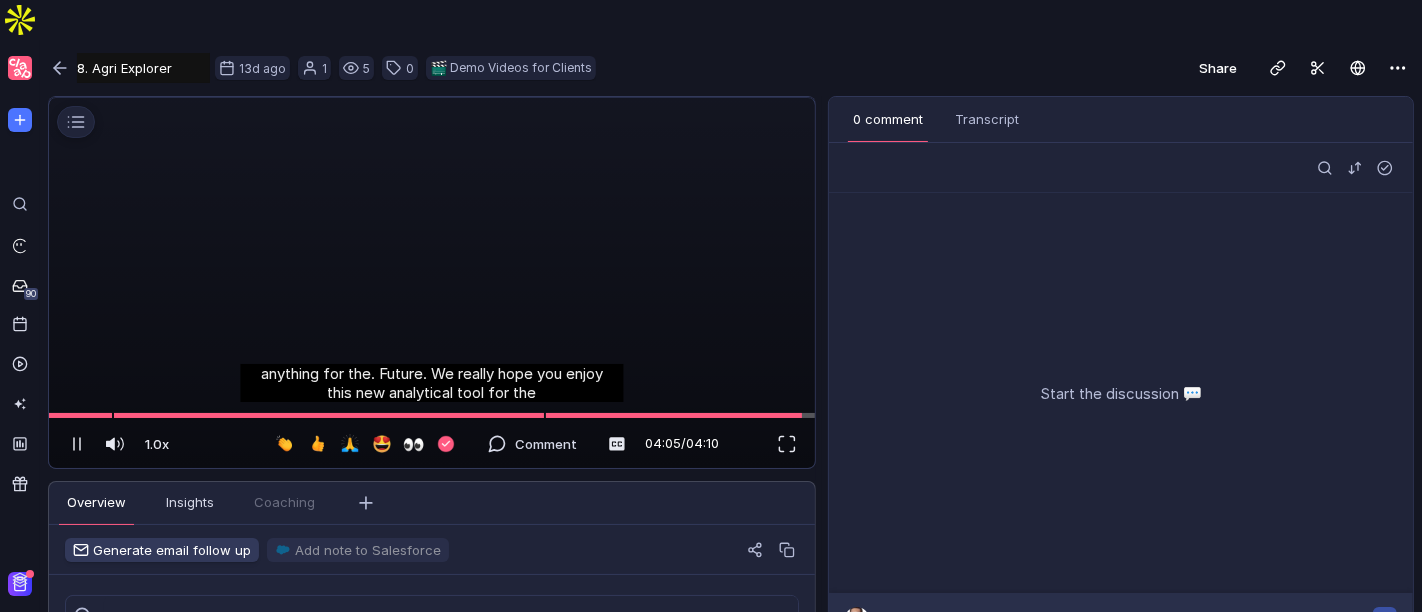 click at bounding box center (429, 98) 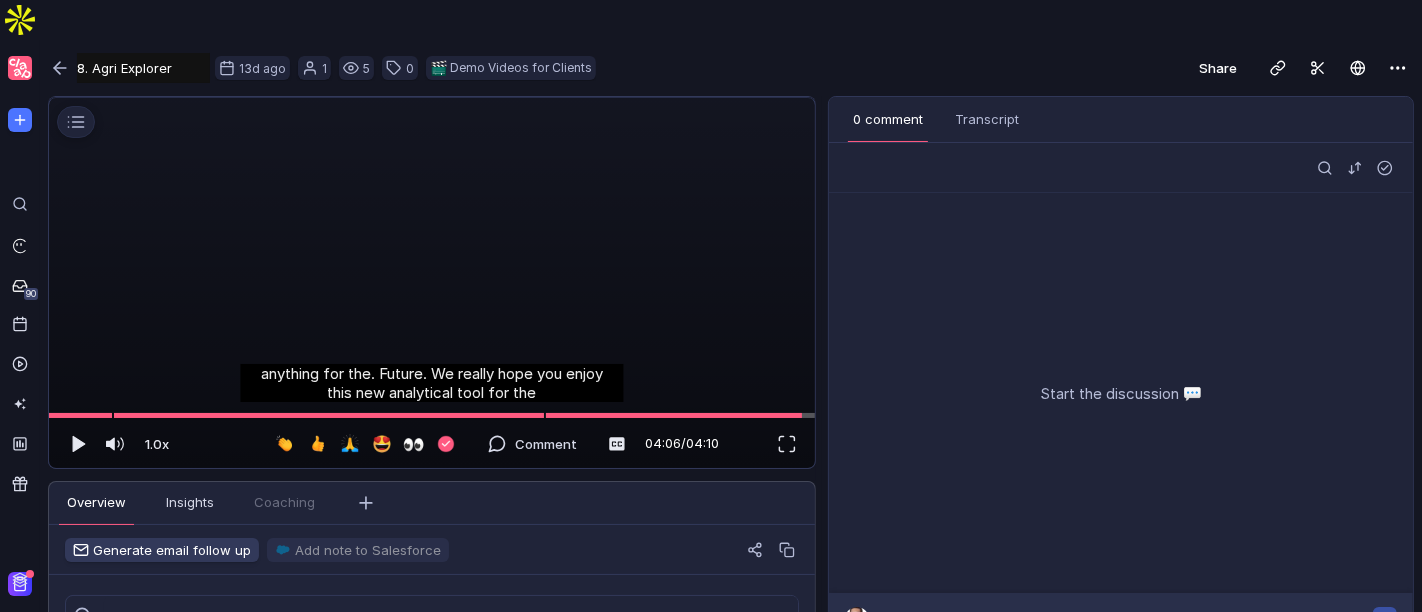 click at bounding box center [429, 98] 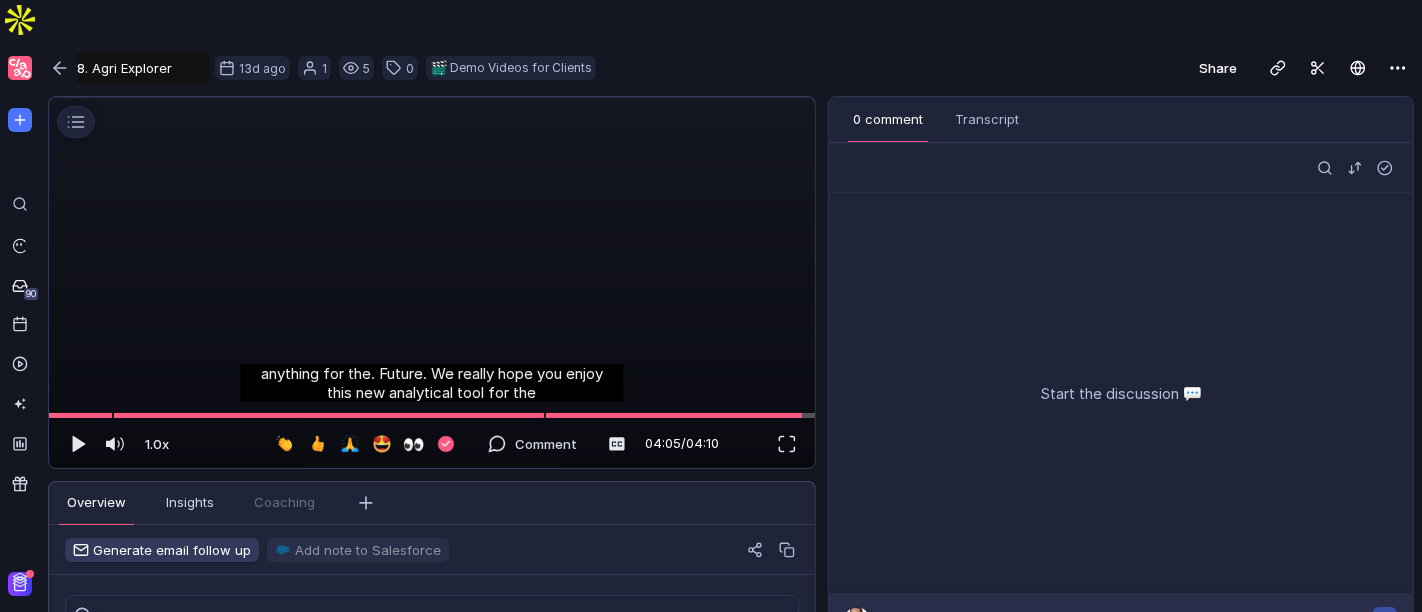 click at bounding box center (429, 98) 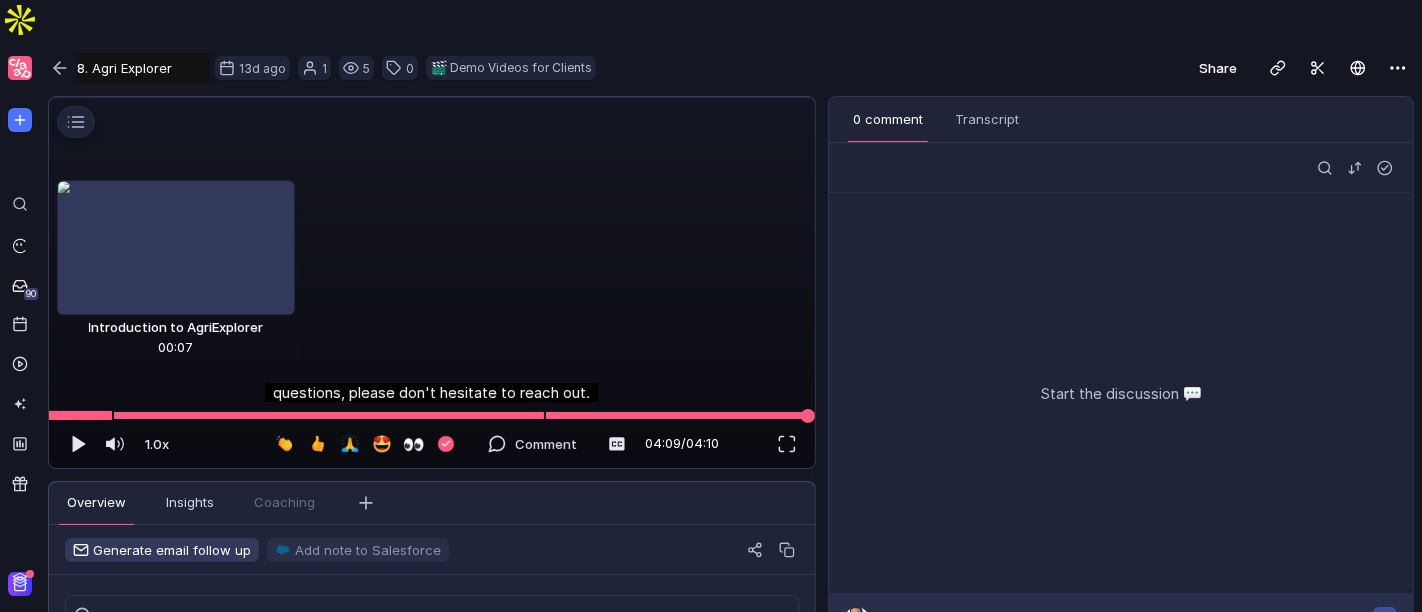 click at bounding box center (81, 416) 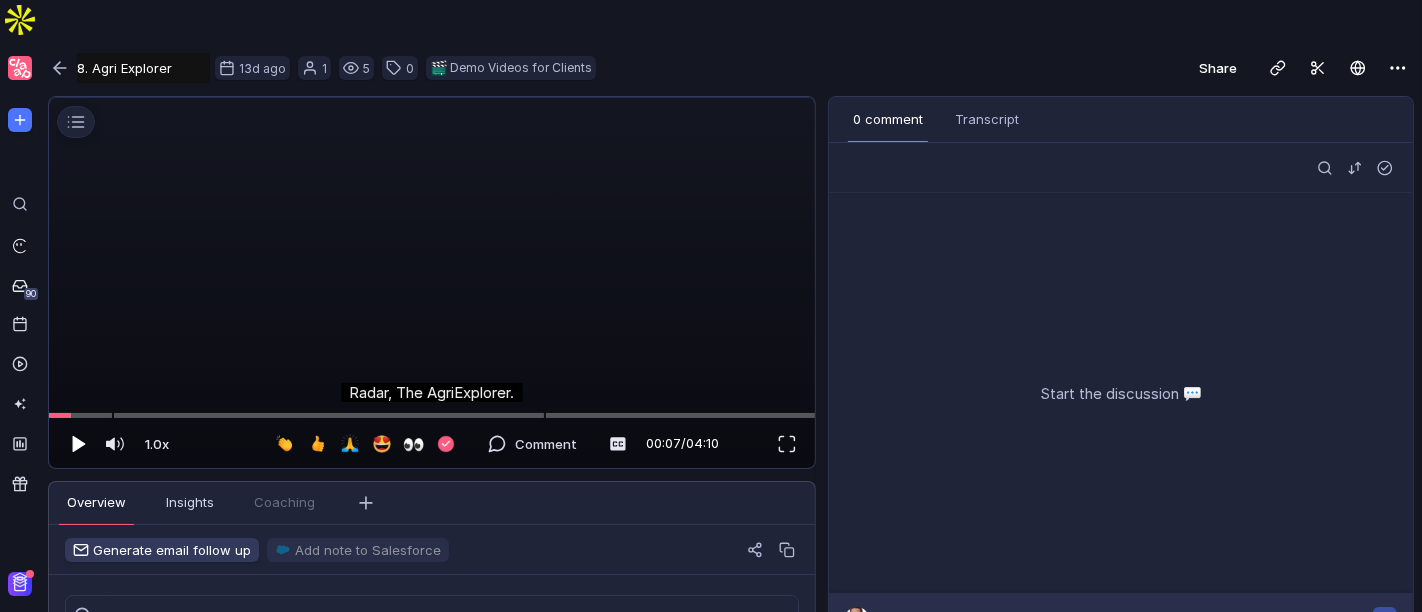click at bounding box center (77, 444) 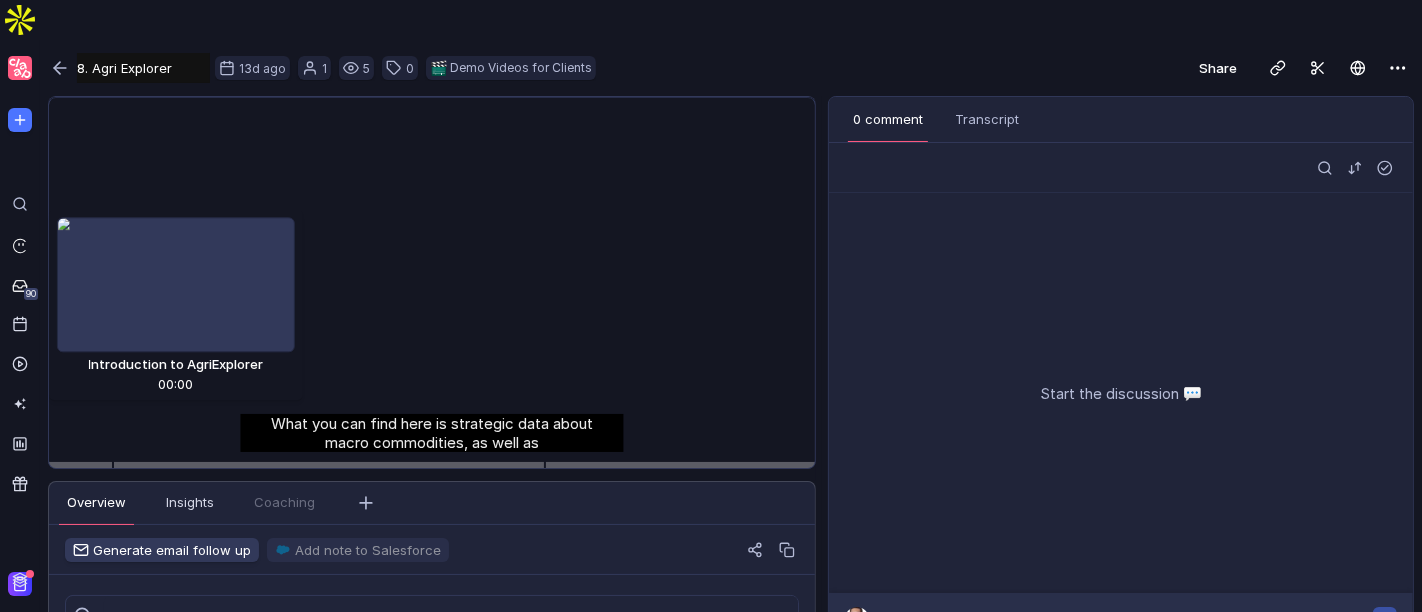 click on "Claap AI Inbox 90 8. Agri Explorer 8. Agri Explorer Untitled 13d ago 1 5 0 🎬 Demo Videos for Clients Share Introduction to AgriExplorer Loading... What you can find here is strategic data
about macro commodities, as well as 1.0x 1.0x 00:12  /  04:10 Comment Record Overview Insights Transcript Coaching Chapters Magic Clips Generate email follow up Add note to Salesforce Key takeaways Product overview meeting  with prospective clients focused on the new  AgriExplorer  section of the  Chemex Market Radar .  [FIRST] [LAST]  from Kemiex presented the tool's capabilities for analyzing strategic data on macro commodities and livestock, sourced from the  USDA , including historical data and forecasts. The  AgriExplorer  tool allows users to analyze consumption rates across different regions ([REGION], [REGION], [REGION]) and specific countries, using metrics such as beginning stock, consumption, ending stocks, and production, with the ability to visualize trends and forecasts up to  2025 palm oil  in  [COUNTRY]" at bounding box center (711, 346) 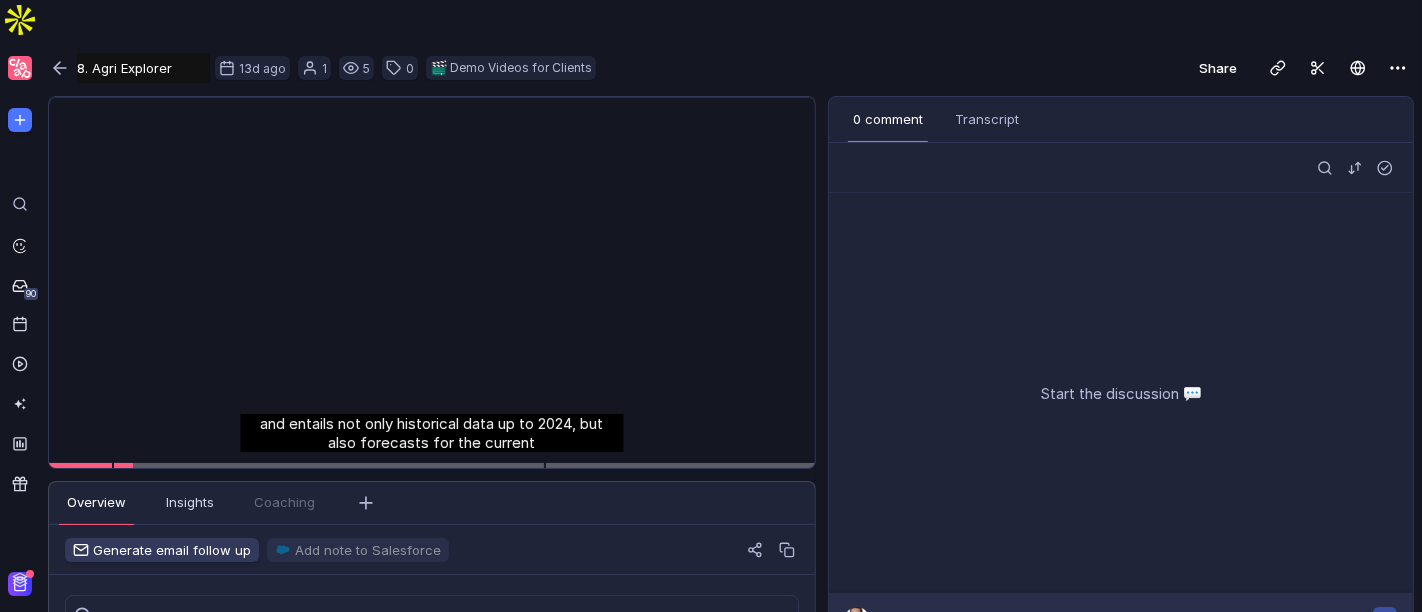 click at bounding box center (429, 98) 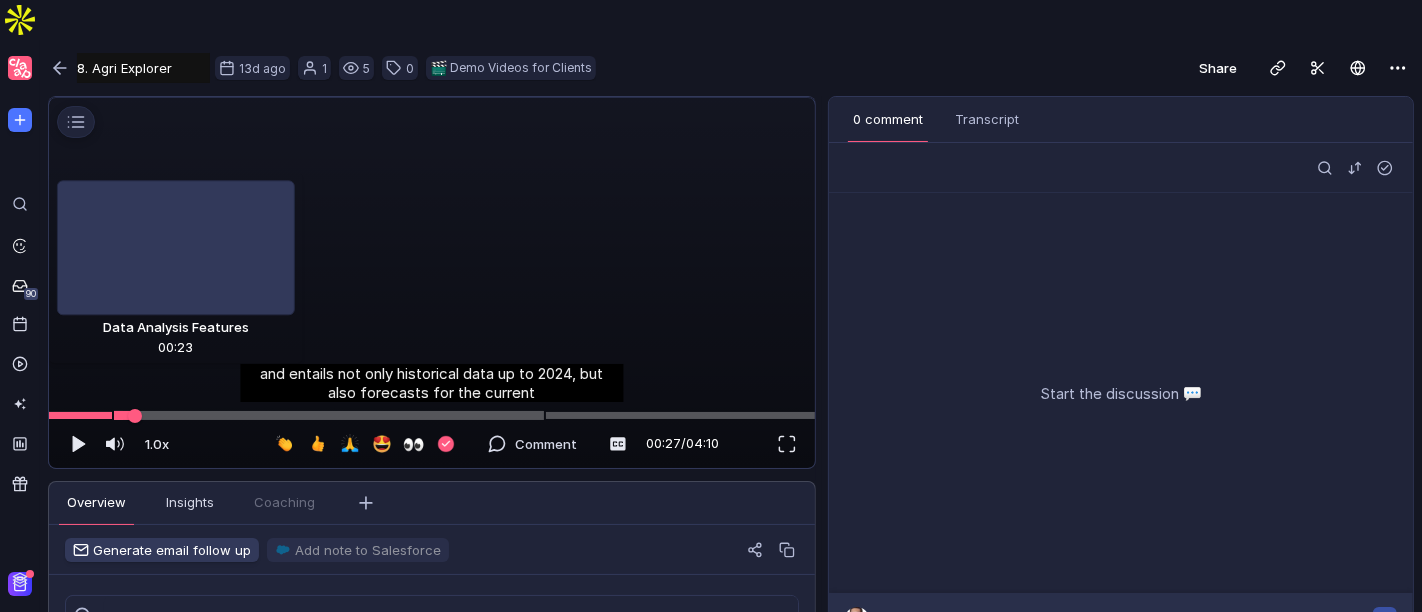 click at bounding box center (432, 415) 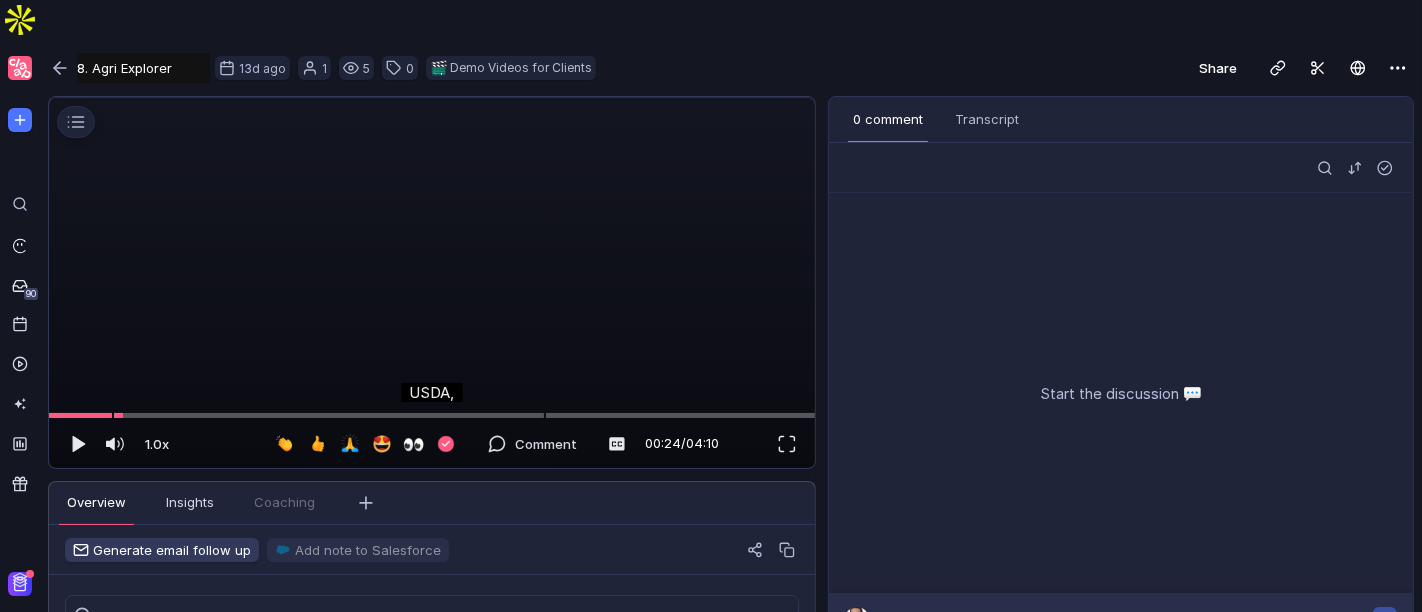 click at bounding box center [429, 98] 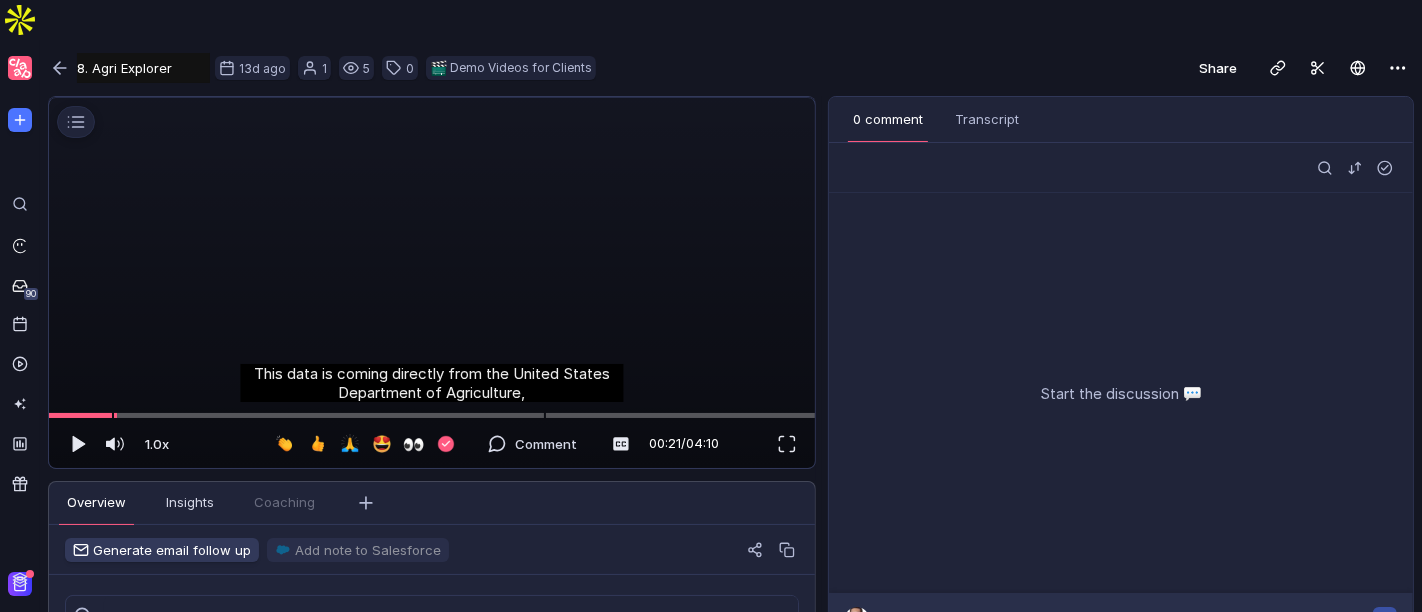 click at bounding box center [429, 98] 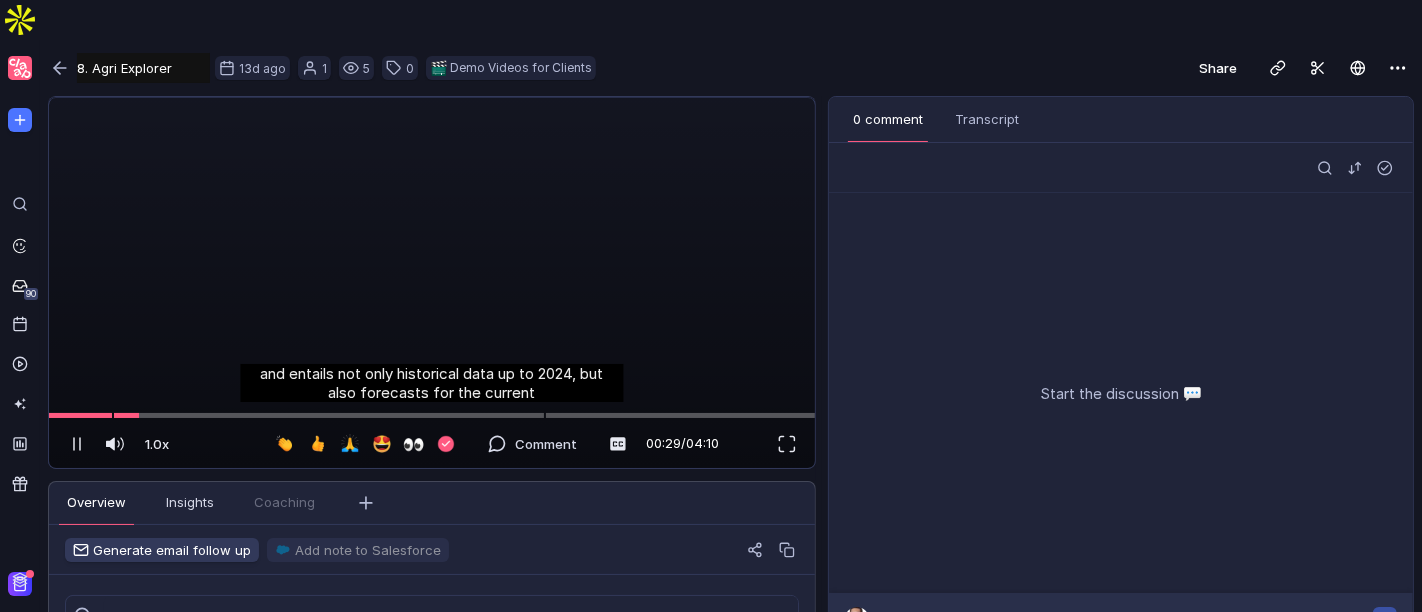 click at bounding box center (429, 98) 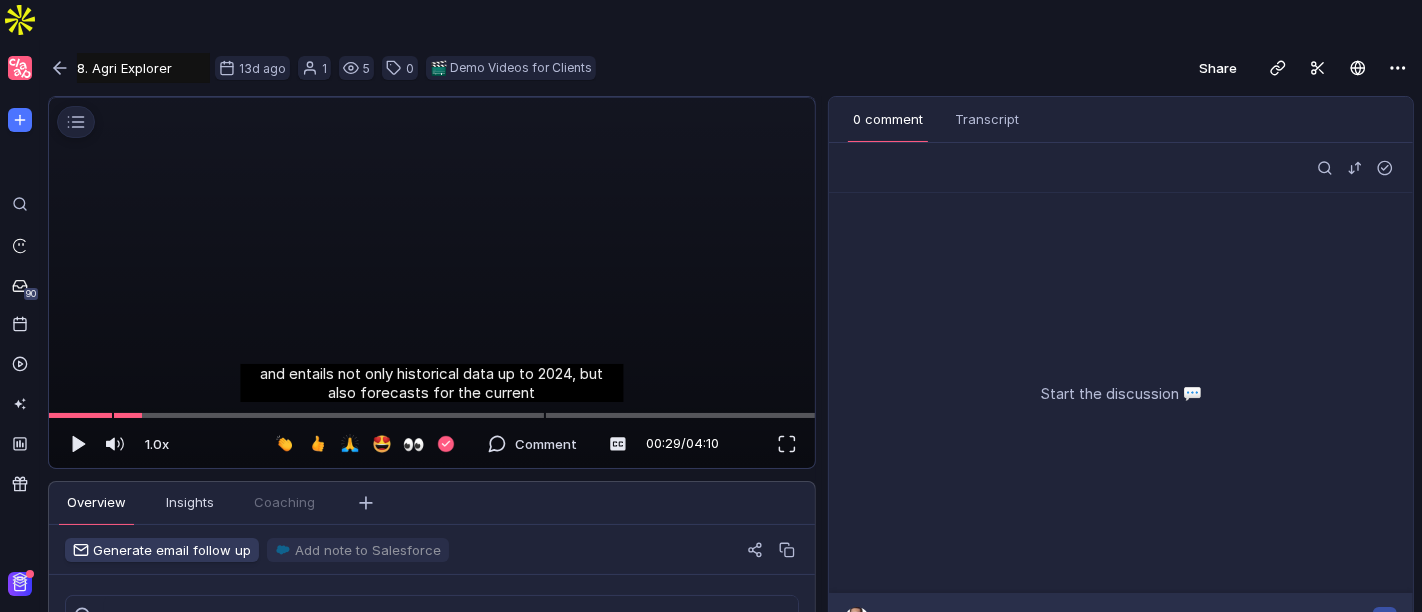 click at bounding box center (429, 98) 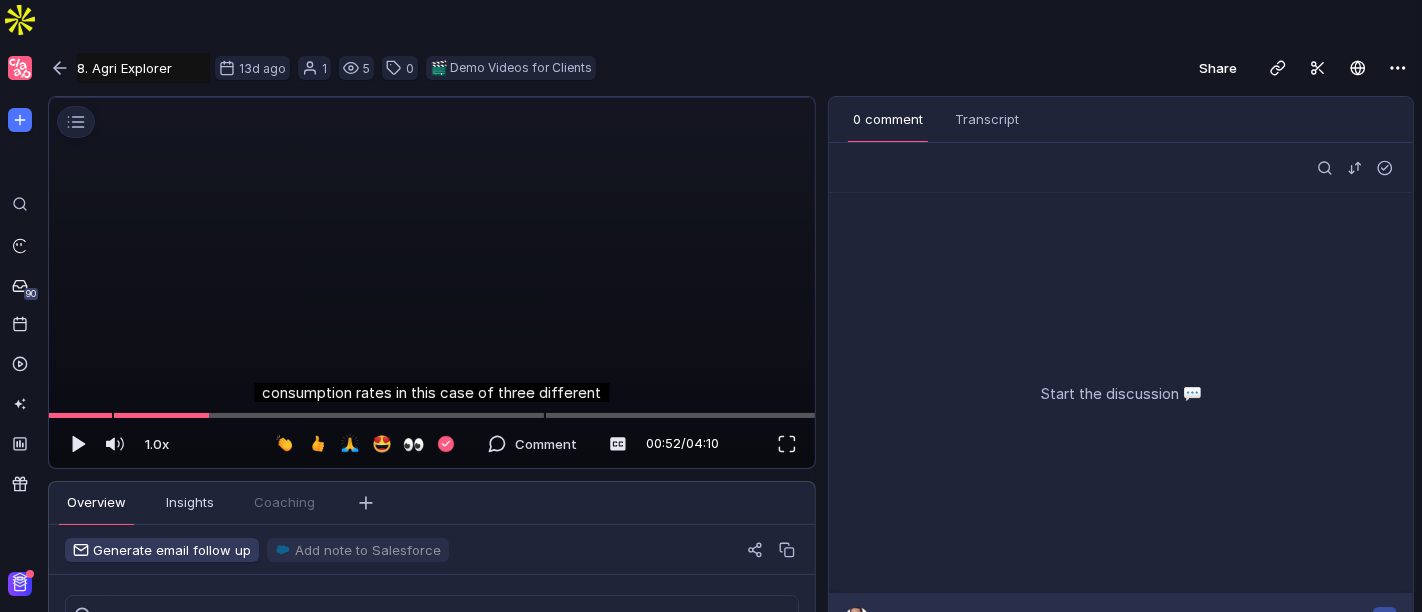 click at bounding box center (429, 98) 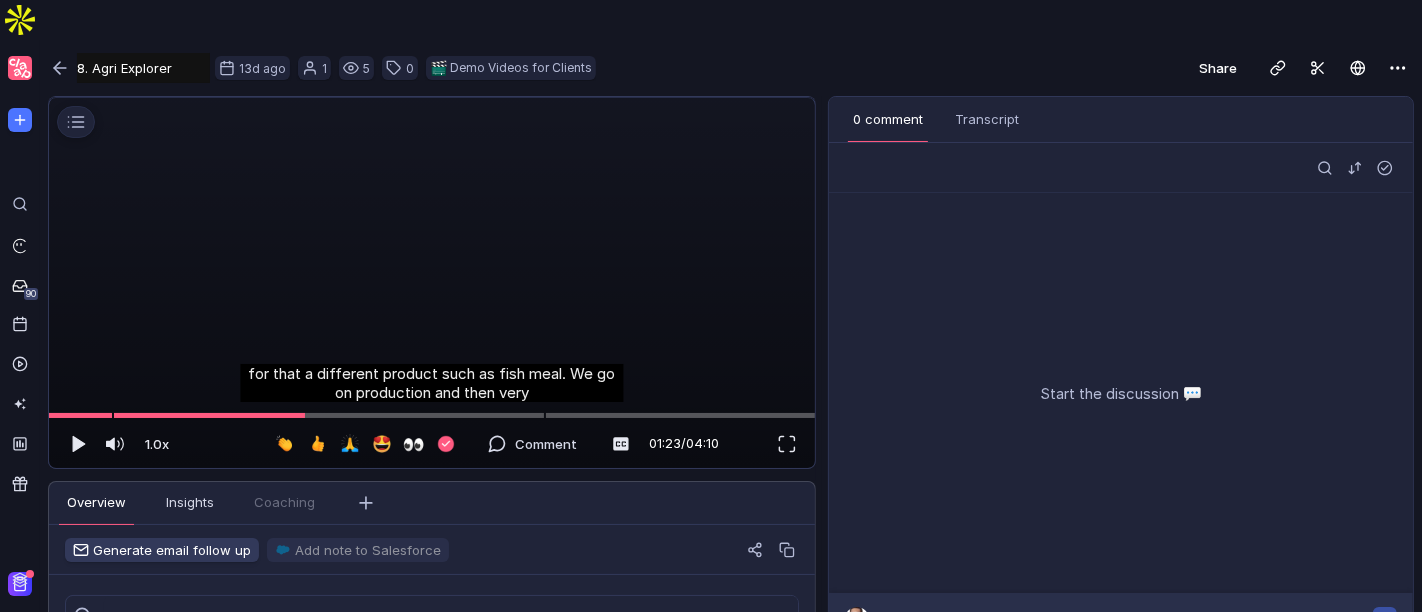 click at bounding box center [429, 98] 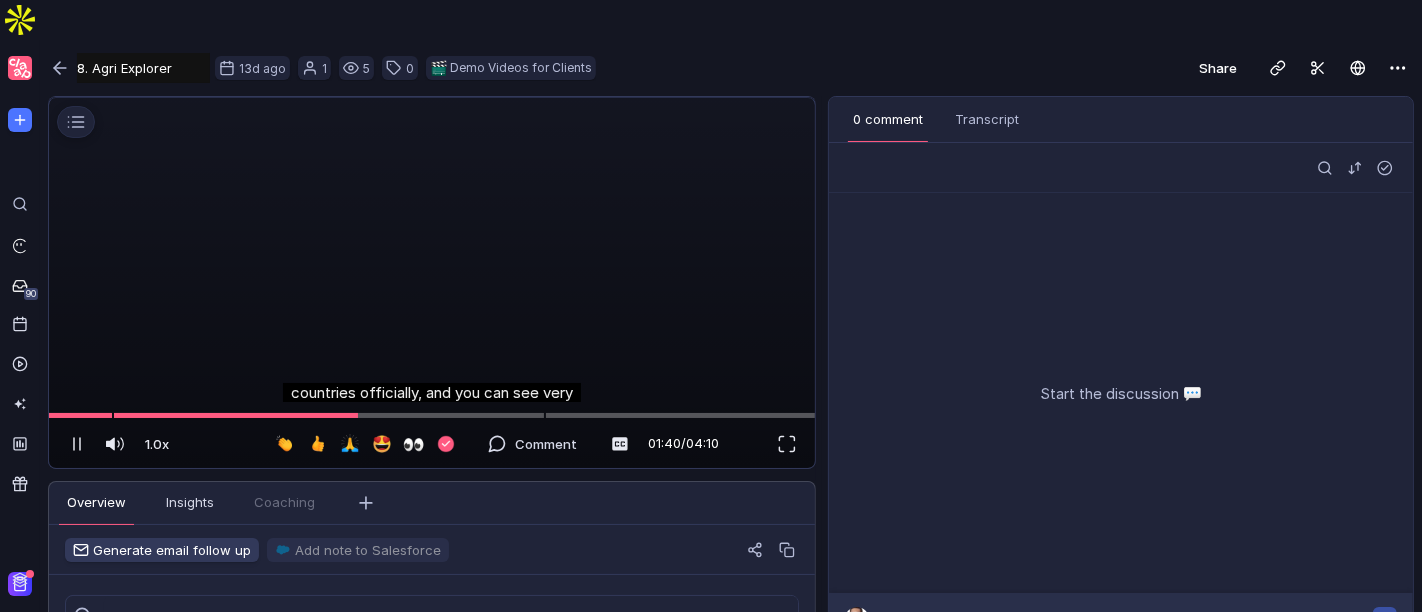 click at bounding box center [429, 98] 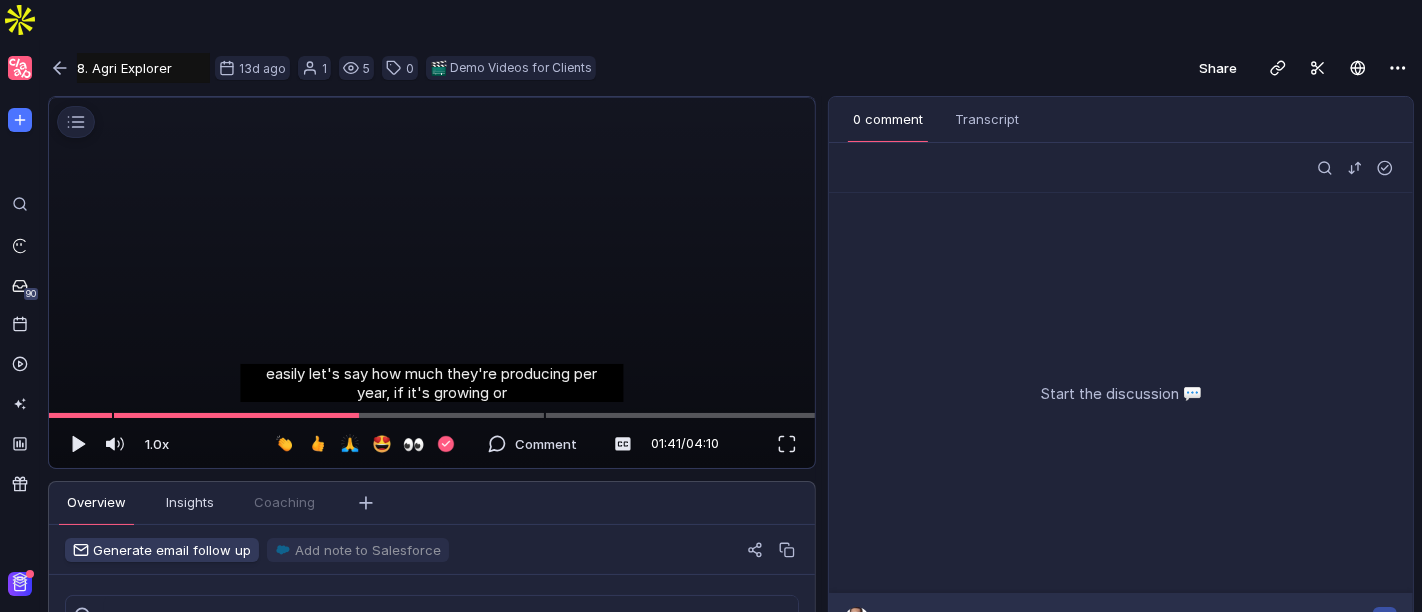 click at bounding box center (429, 98) 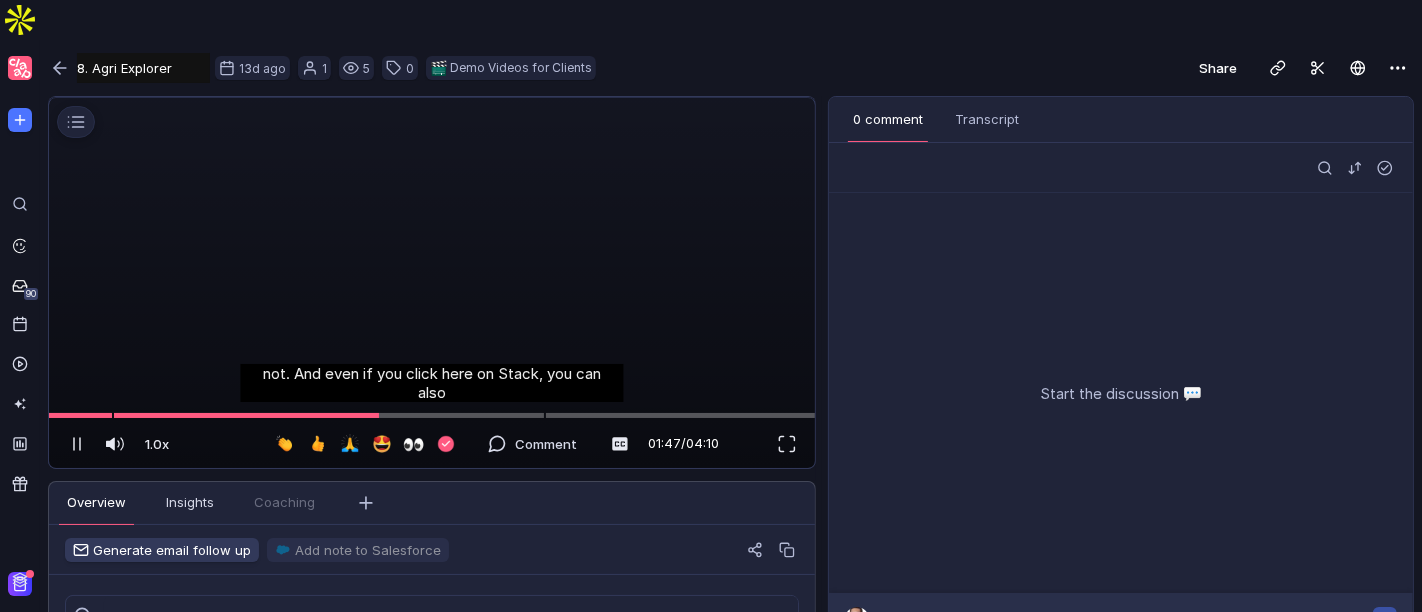 click at bounding box center [429, 98] 